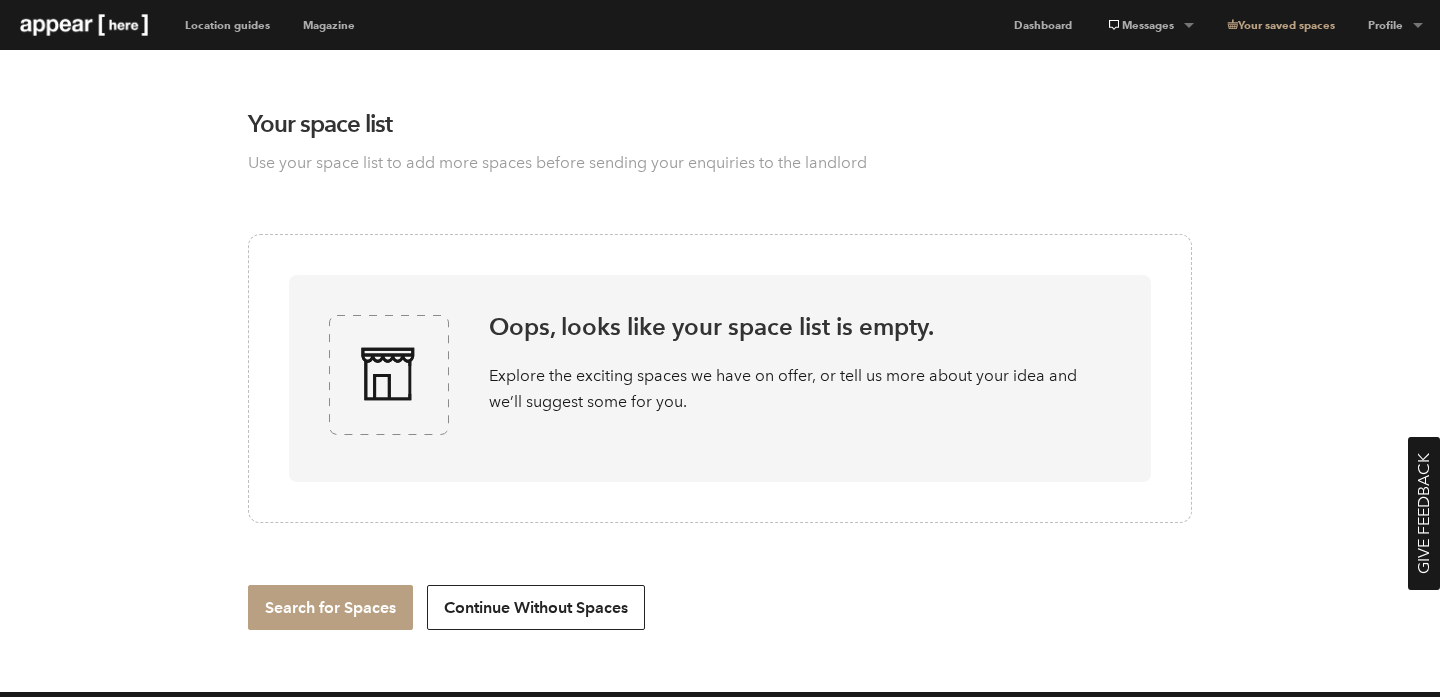 scroll, scrollTop: -10, scrollLeft: 0, axis: vertical 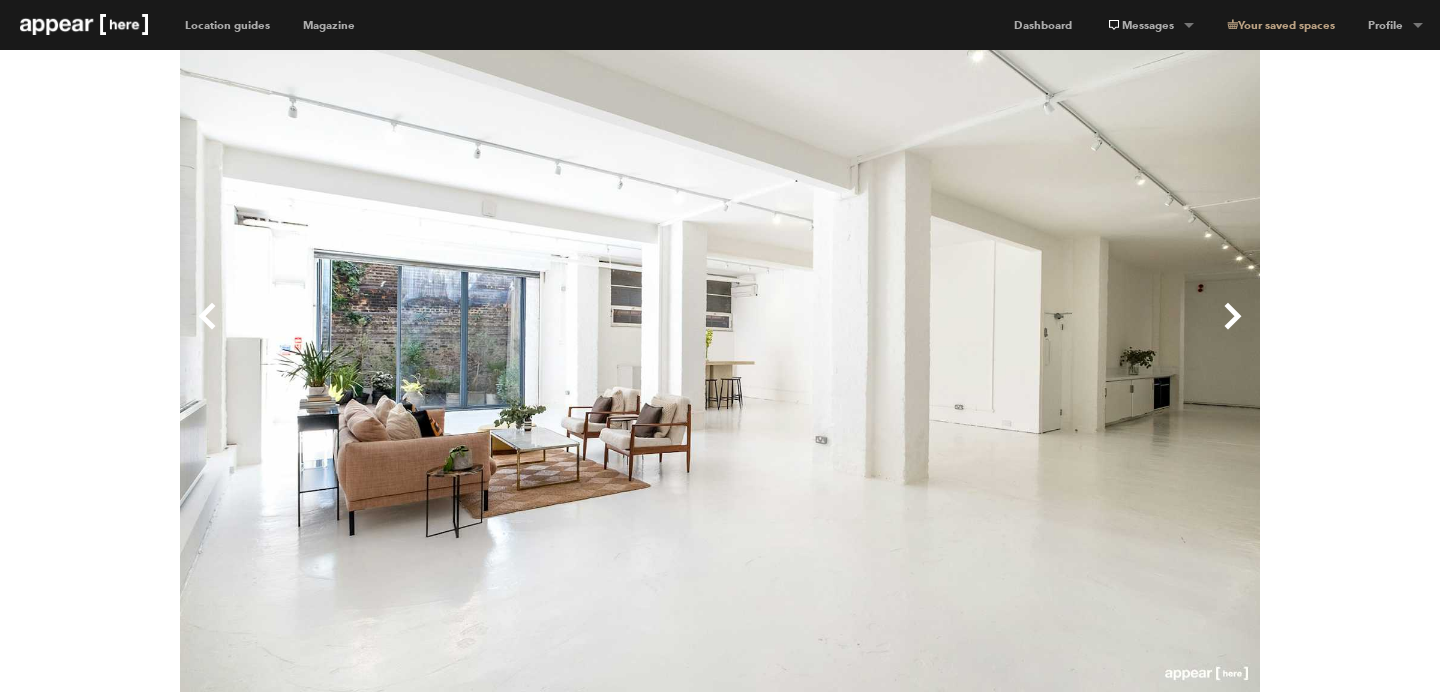 click on "Next" at bounding box center [990, 332] 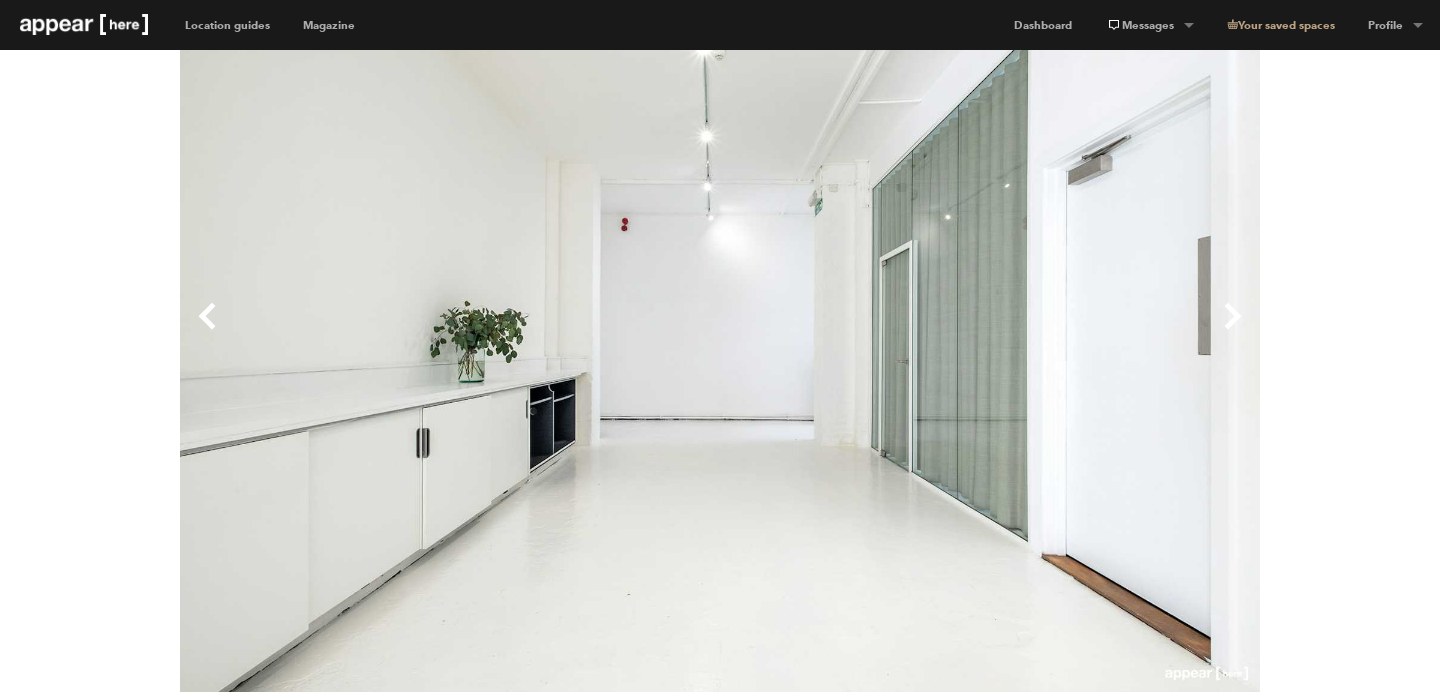 click on "Next" at bounding box center (990, 332) 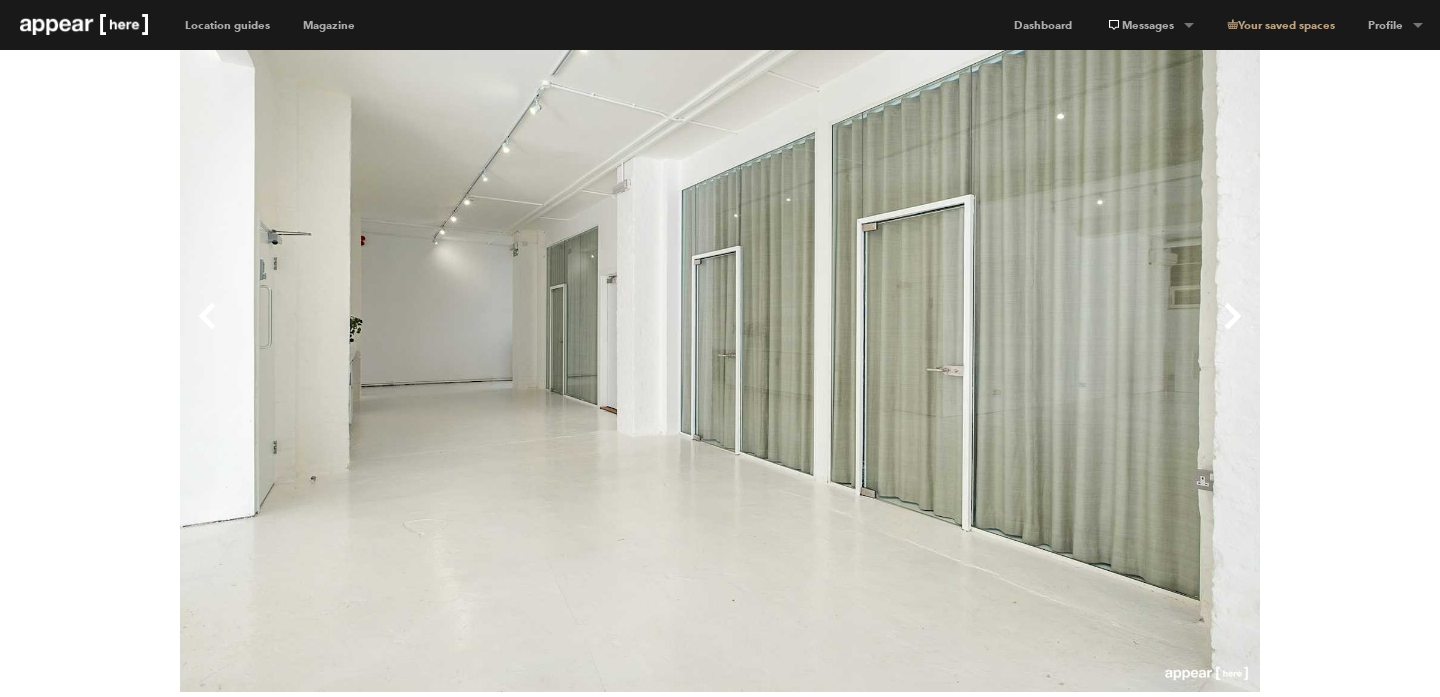 click on "Next" at bounding box center [990, 332] 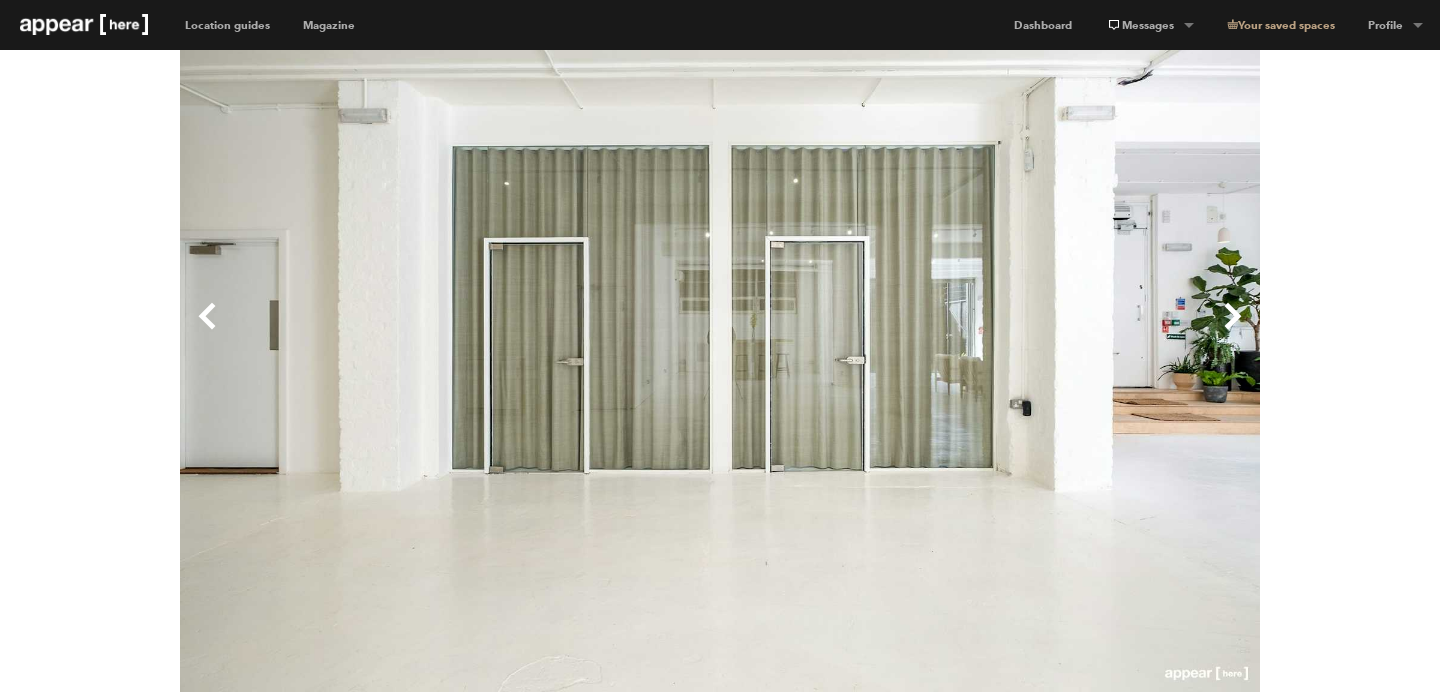 click on "Next" at bounding box center (990, 332) 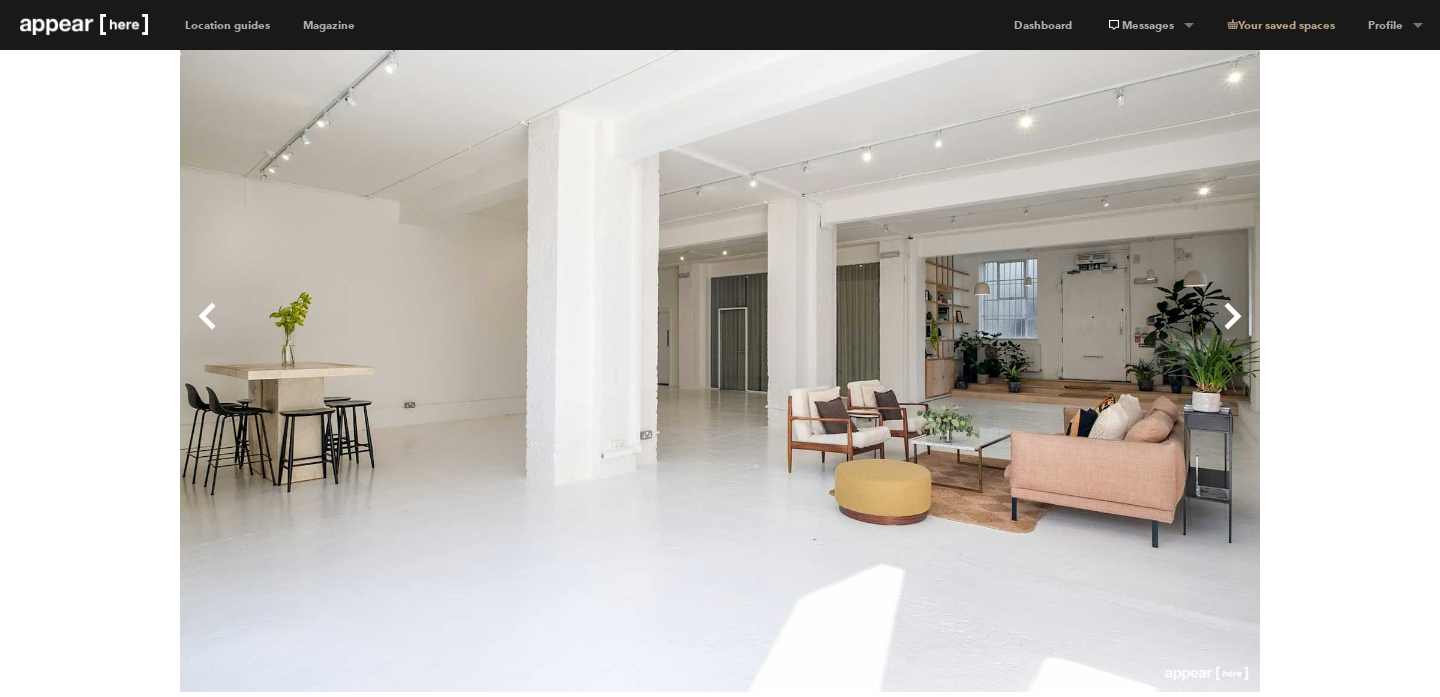 click on "Next" at bounding box center (990, 332) 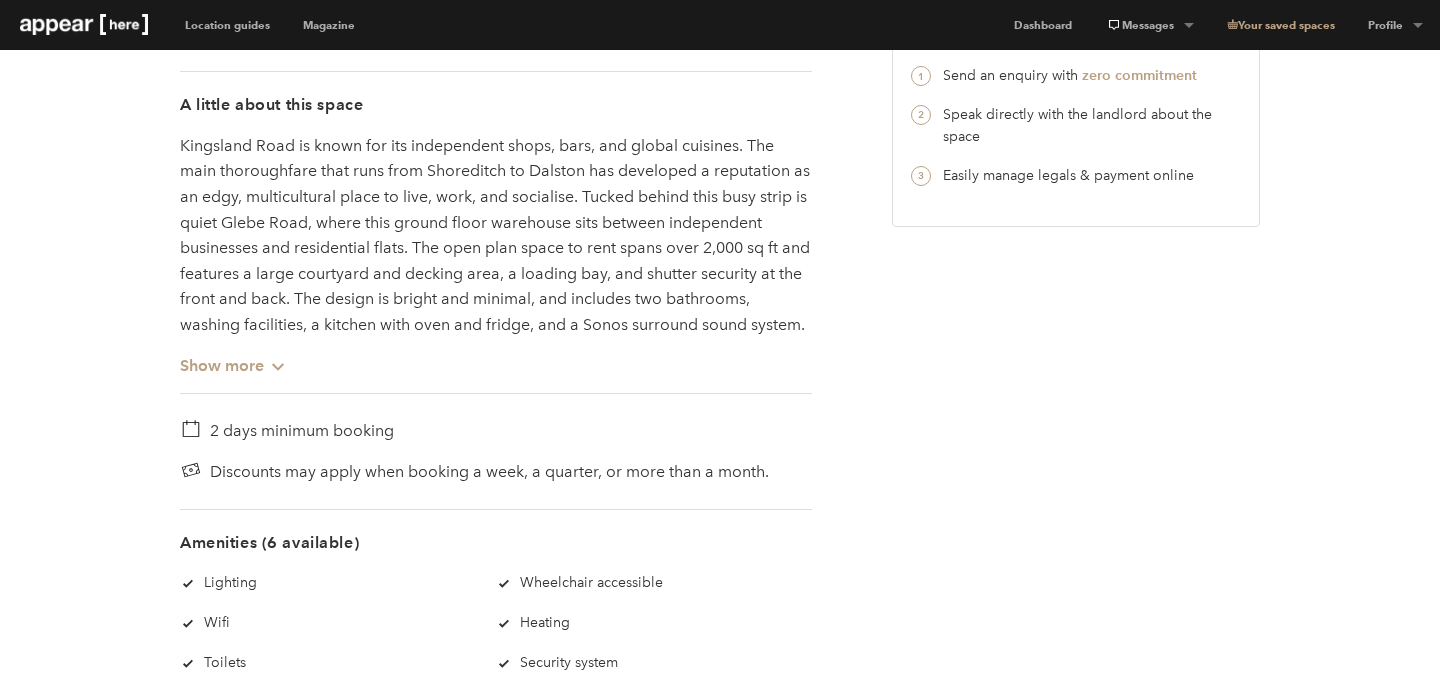 scroll, scrollTop: 1045, scrollLeft: 0, axis: vertical 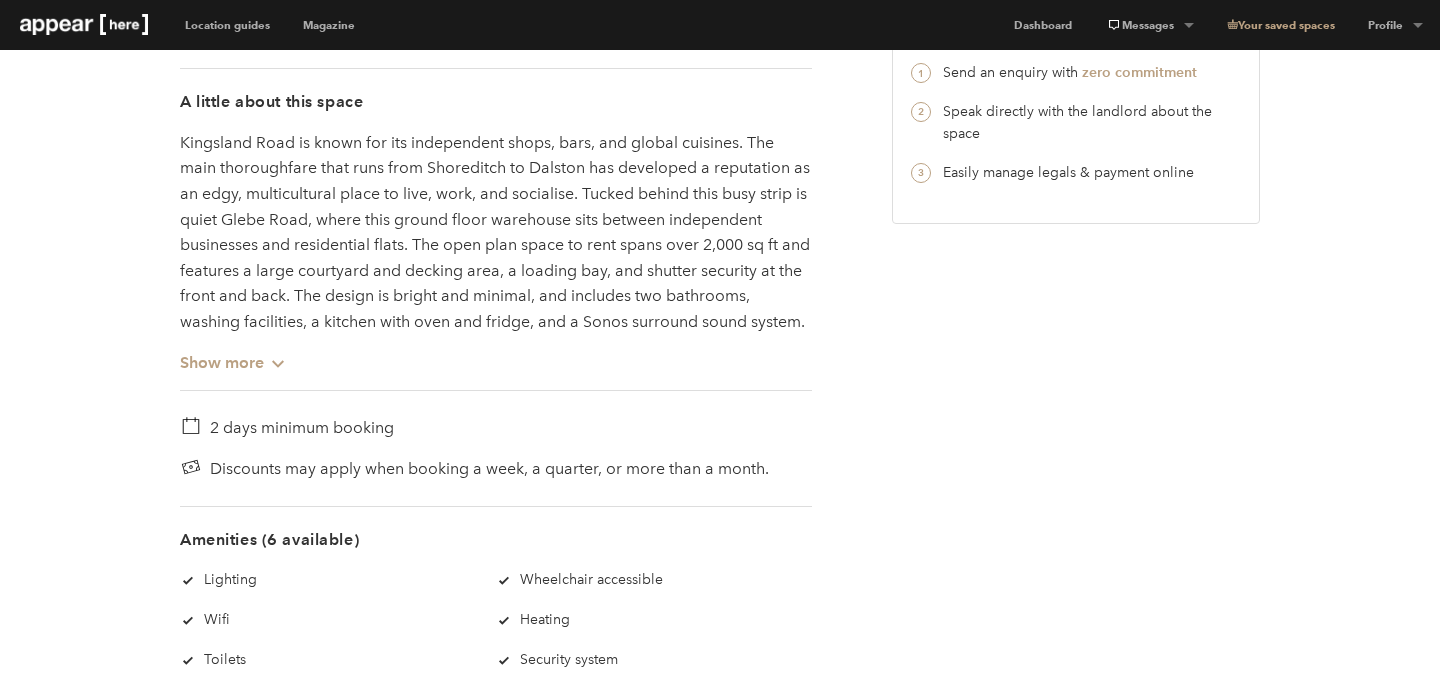 click on "Show more Chevron-up" at bounding box center (233, 354) 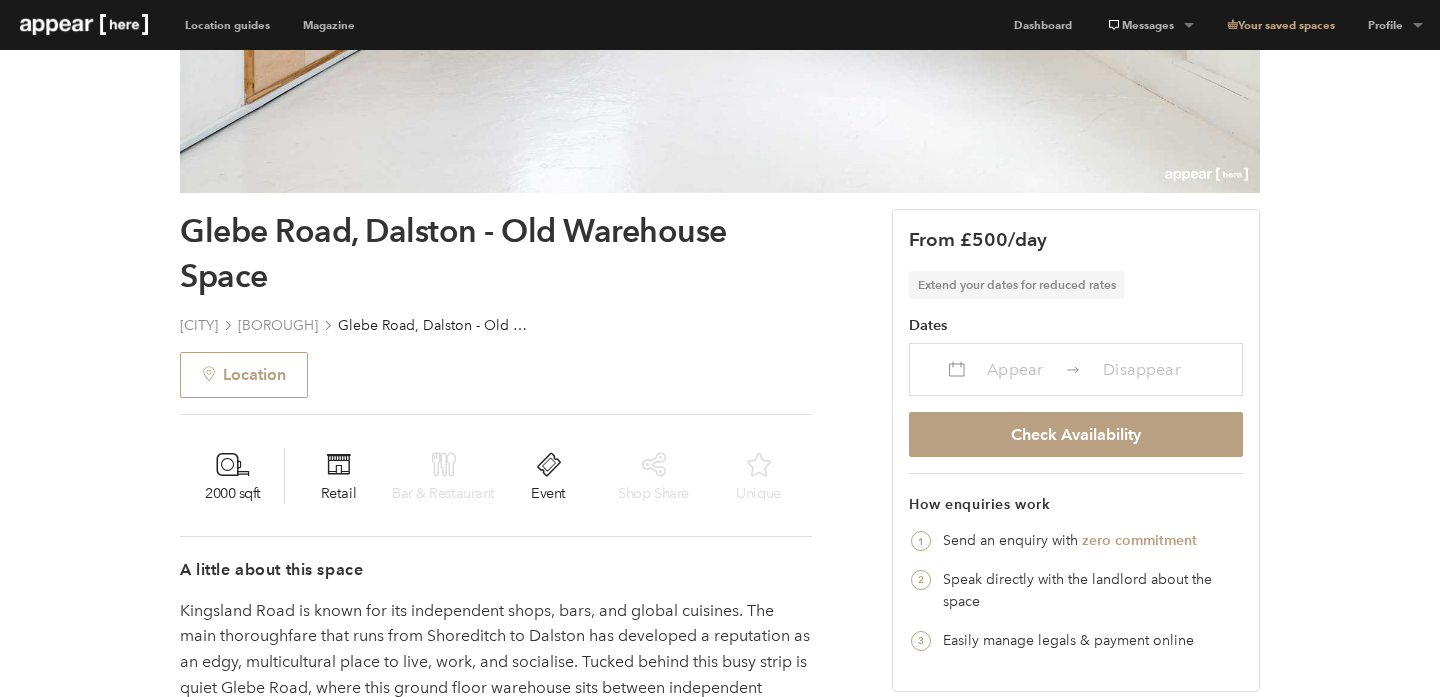 scroll, scrollTop: 464, scrollLeft: 0, axis: vertical 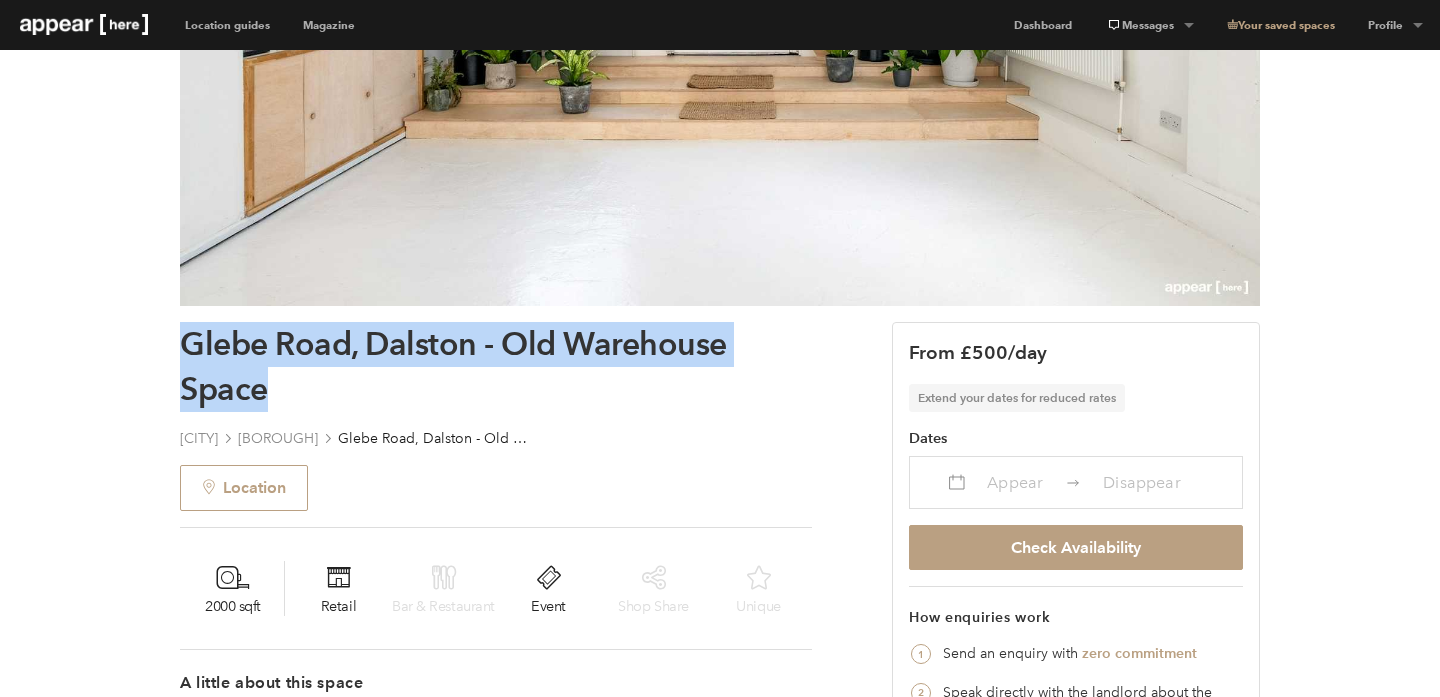 drag, startPoint x: 277, startPoint y: 397, endPoint x: 168, endPoint y: 344, distance: 121.20231 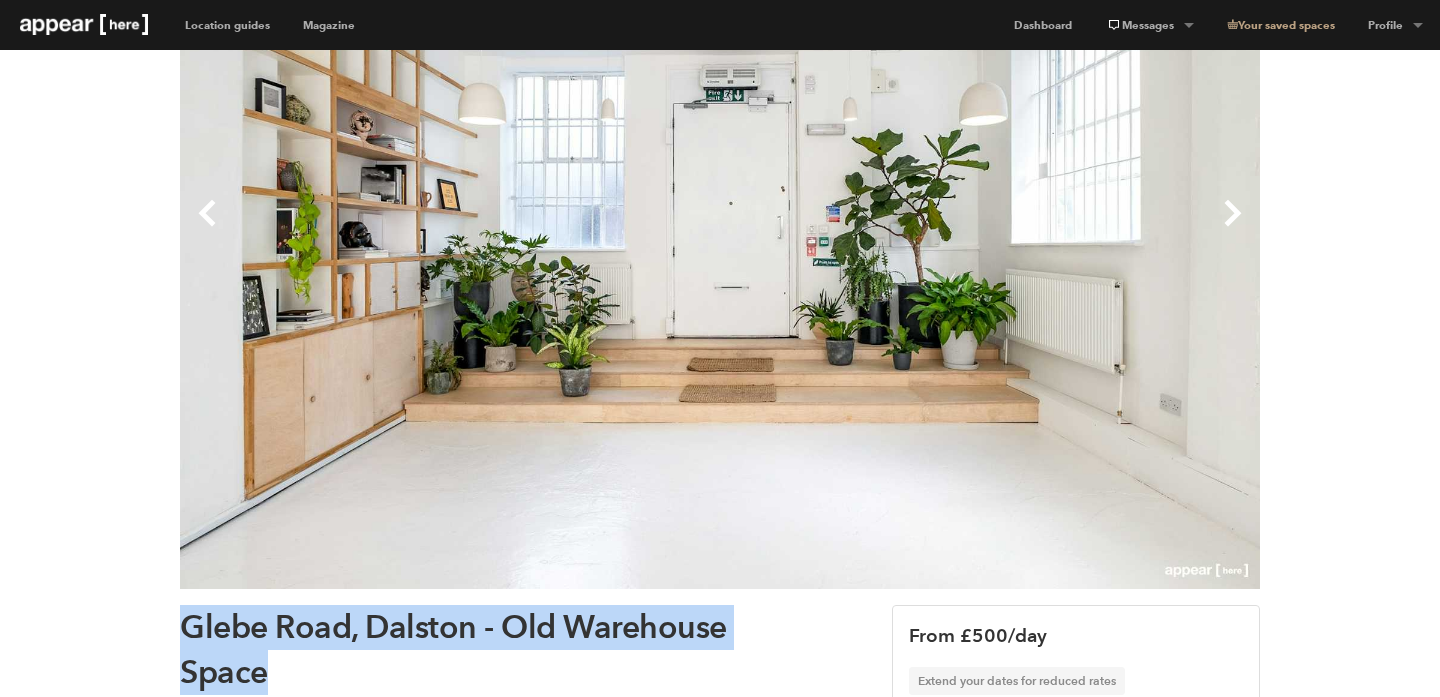 scroll, scrollTop: 176, scrollLeft: 0, axis: vertical 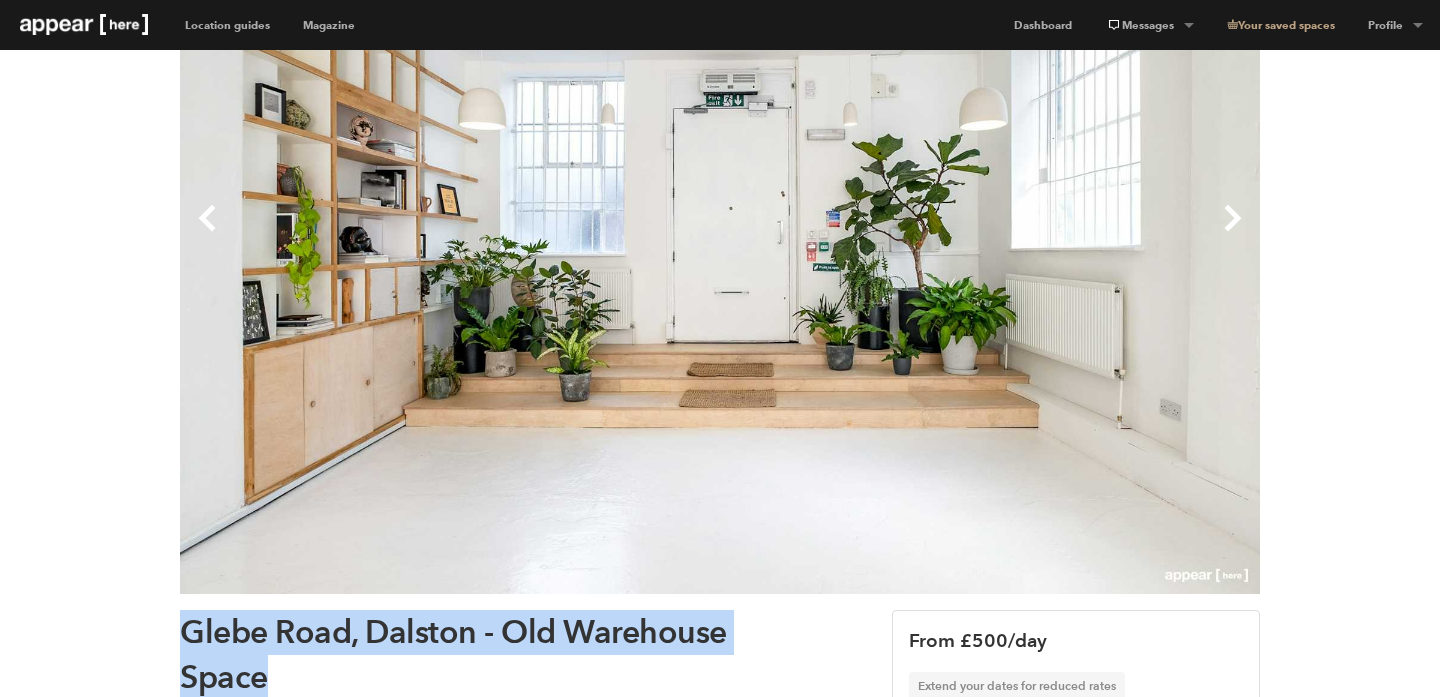 click on "Next" at bounding box center (990, 234) 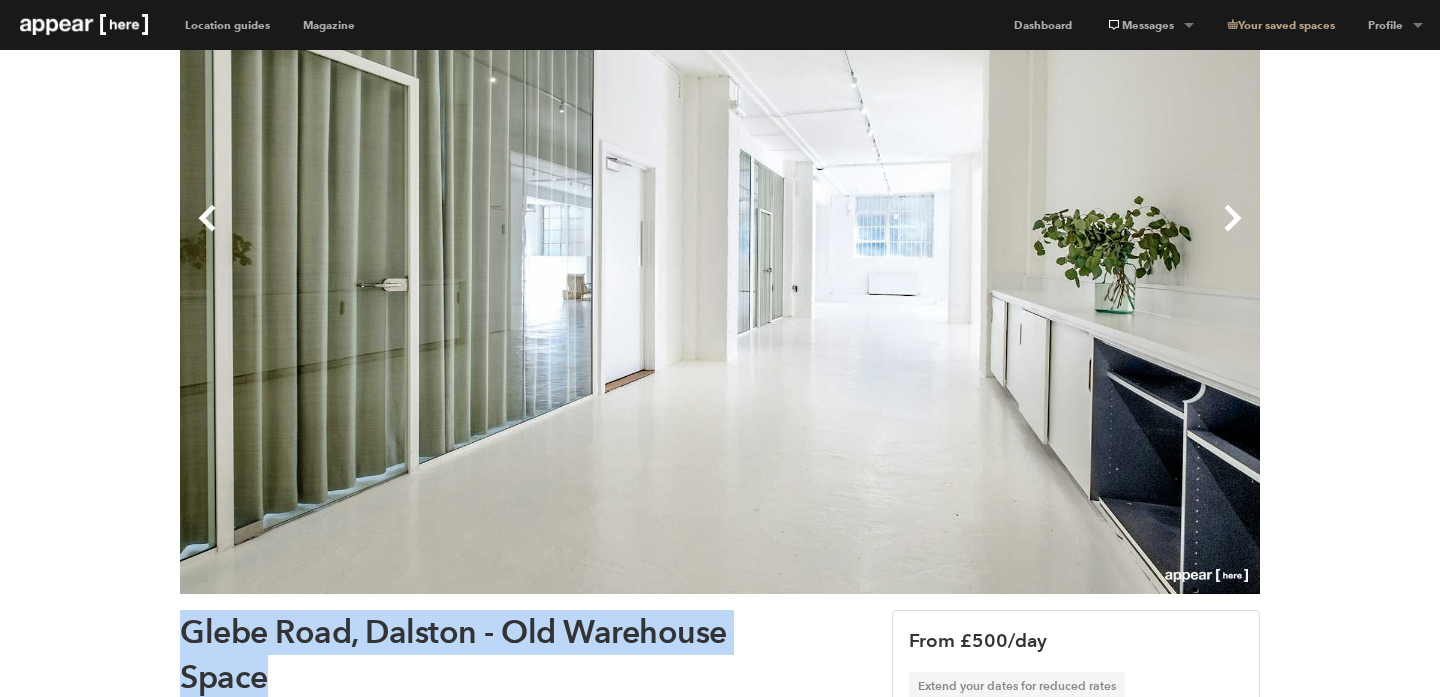 click on "Next" at bounding box center [990, 234] 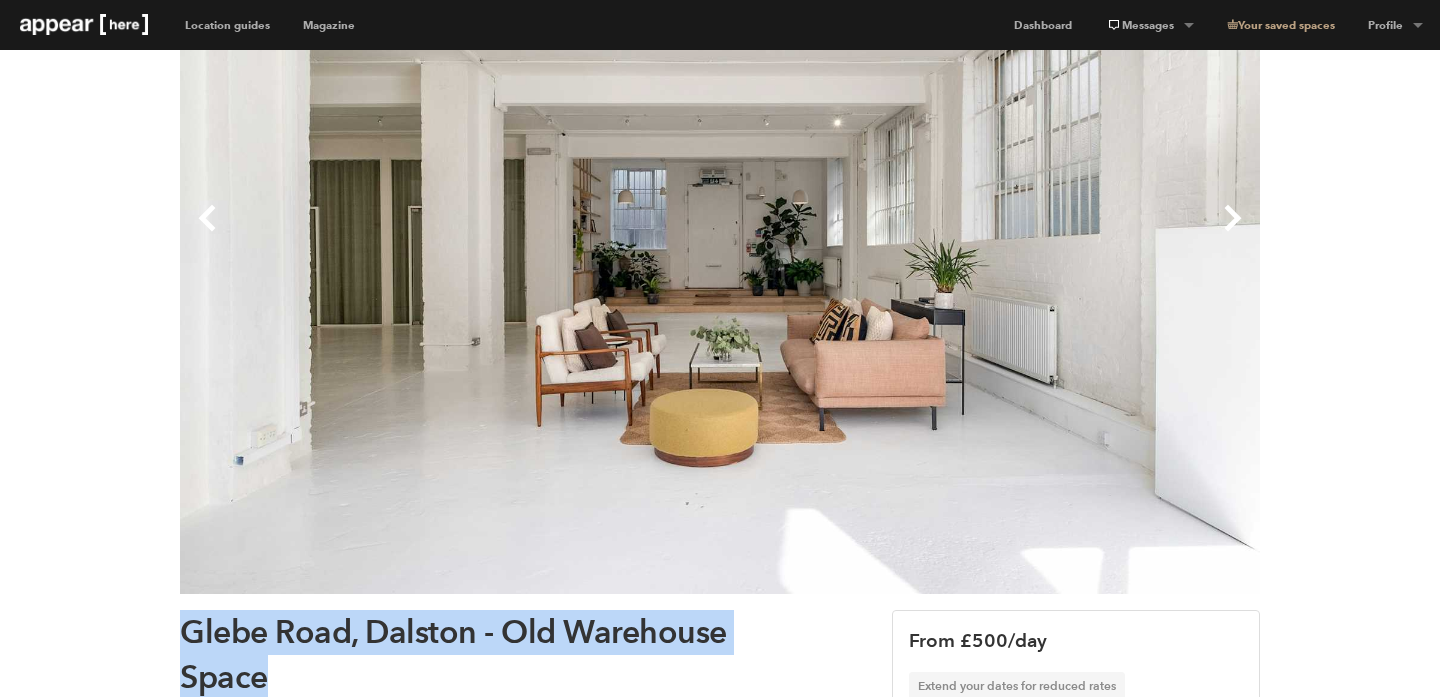 click on "Next" at bounding box center [990, 234] 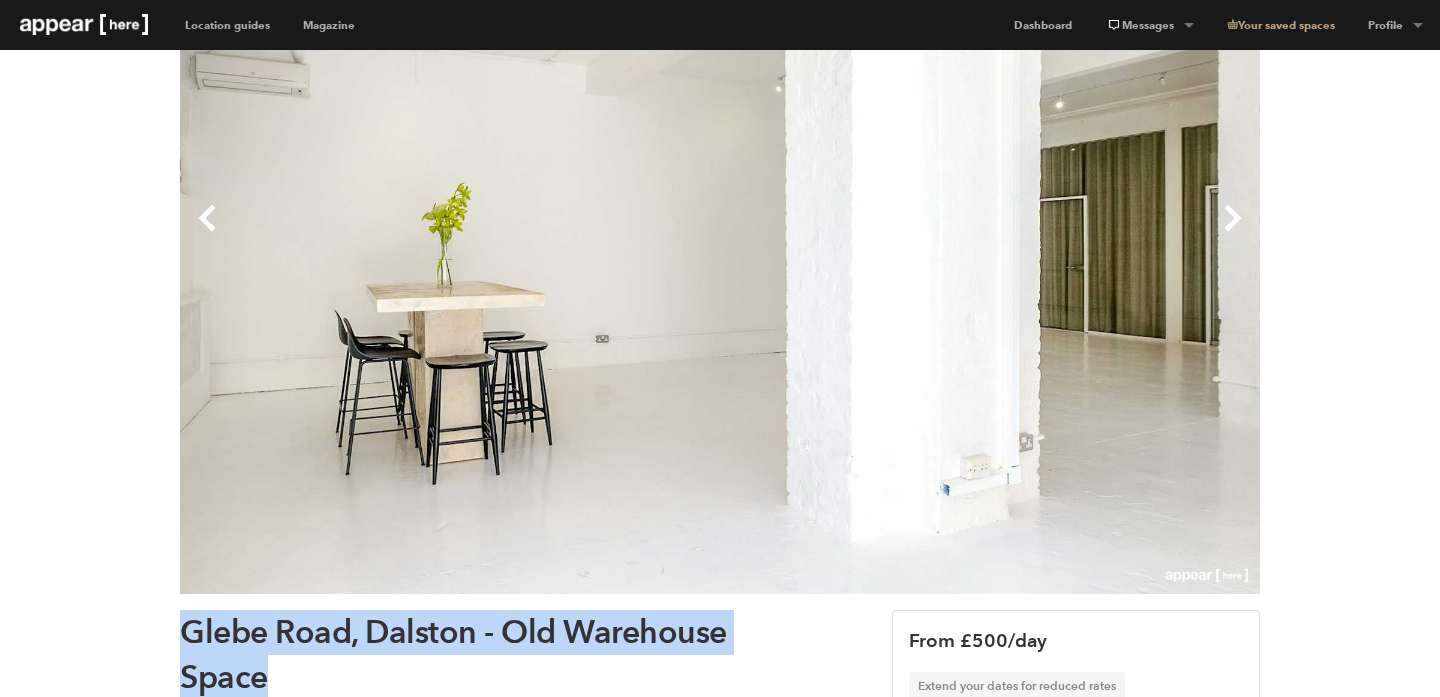 click on "Next" at bounding box center [990, 234] 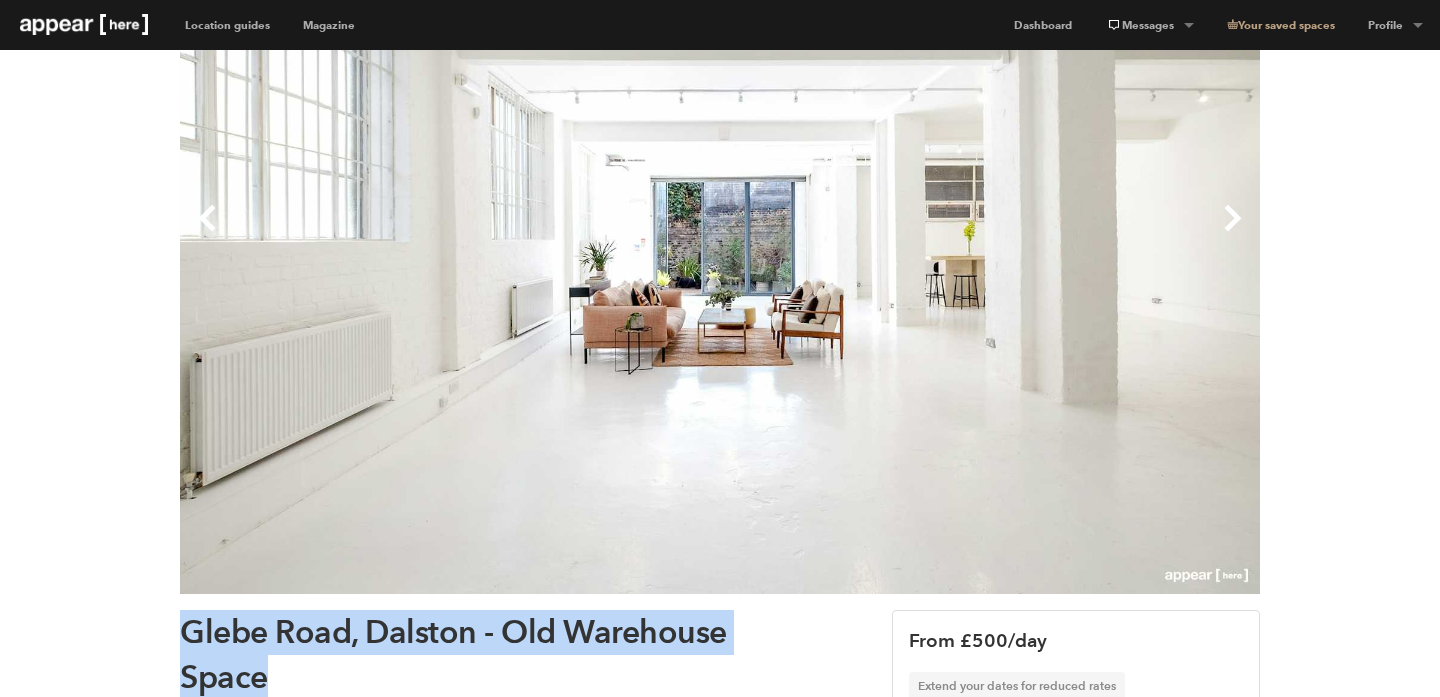 click on "Next" at bounding box center [990, 234] 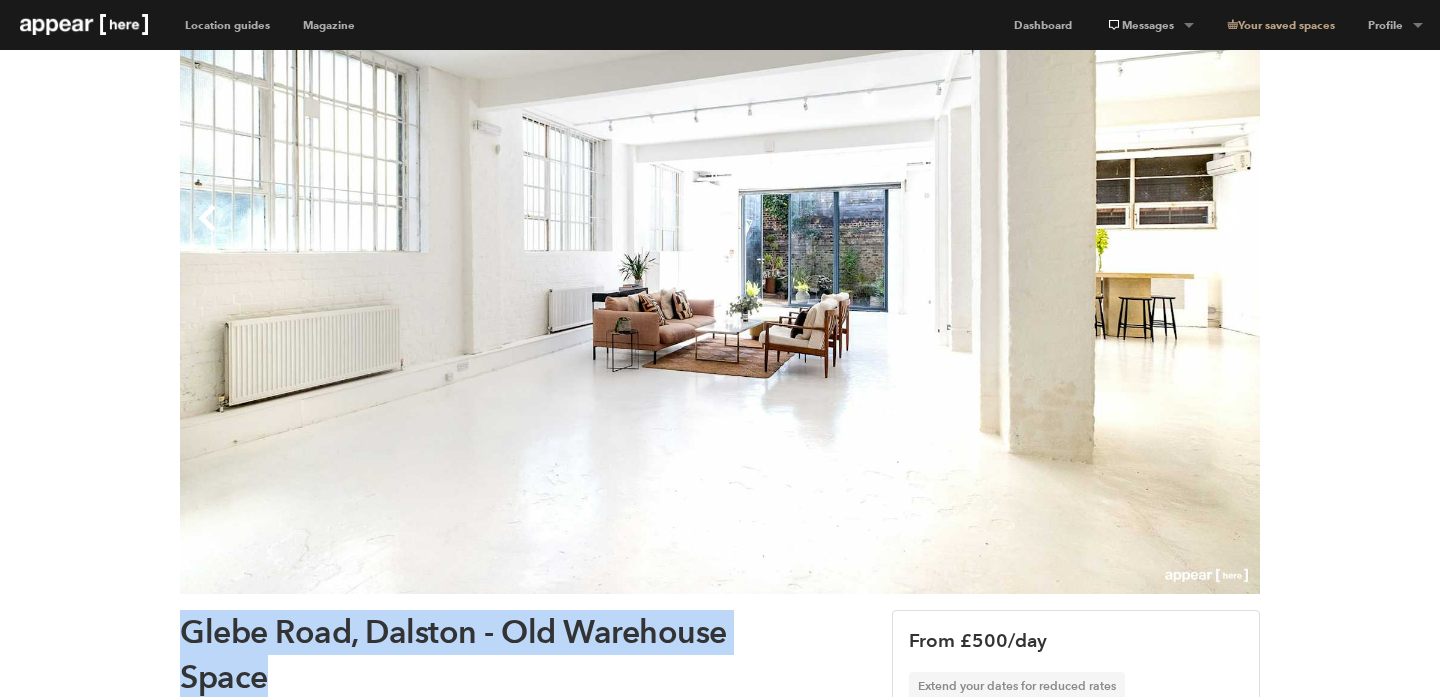 click on "Next" at bounding box center [990, 234] 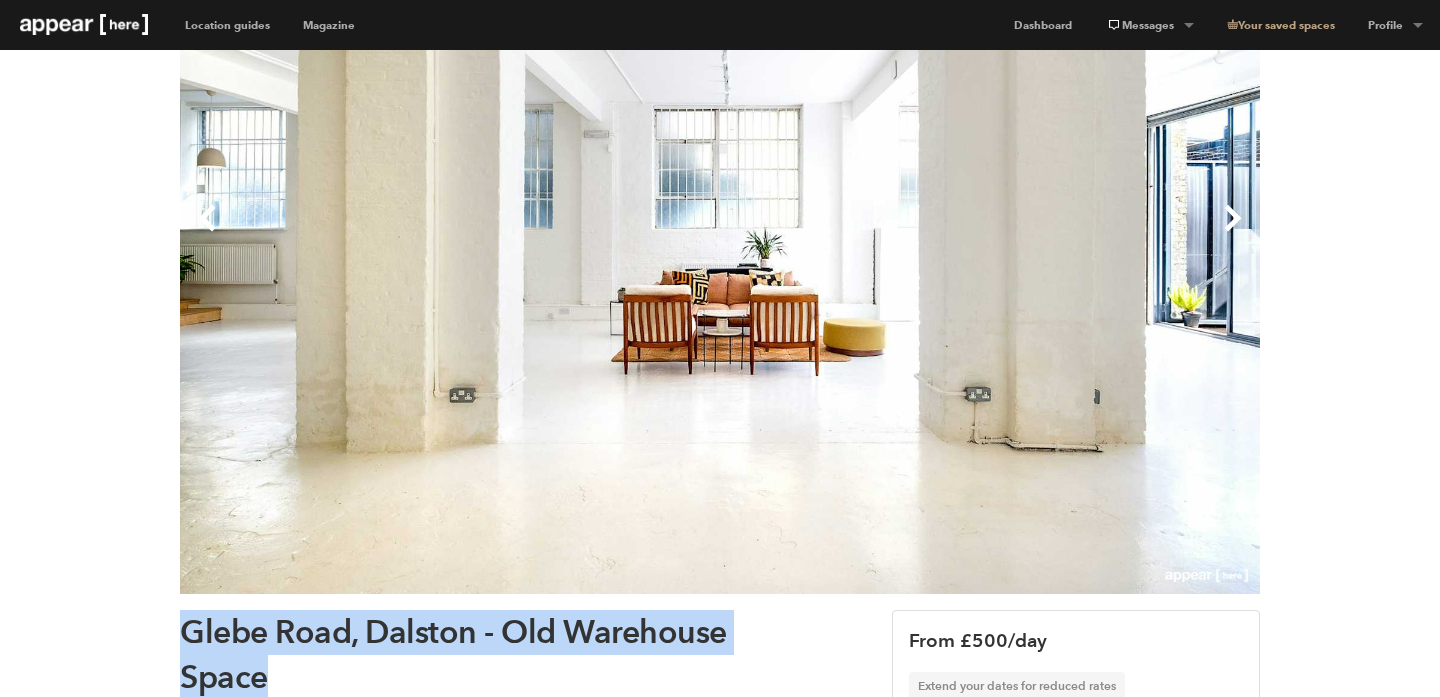 click on "Next" at bounding box center (990, 234) 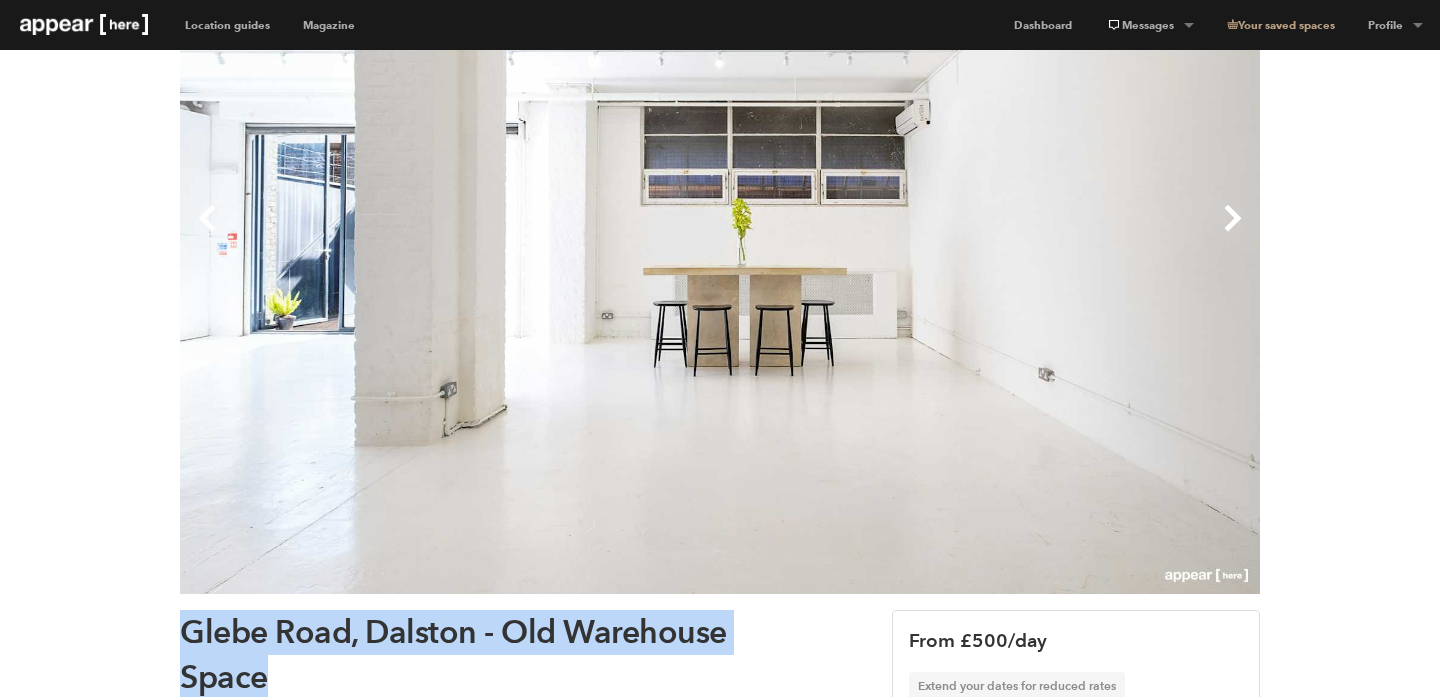 click on "Next" at bounding box center (990, 234) 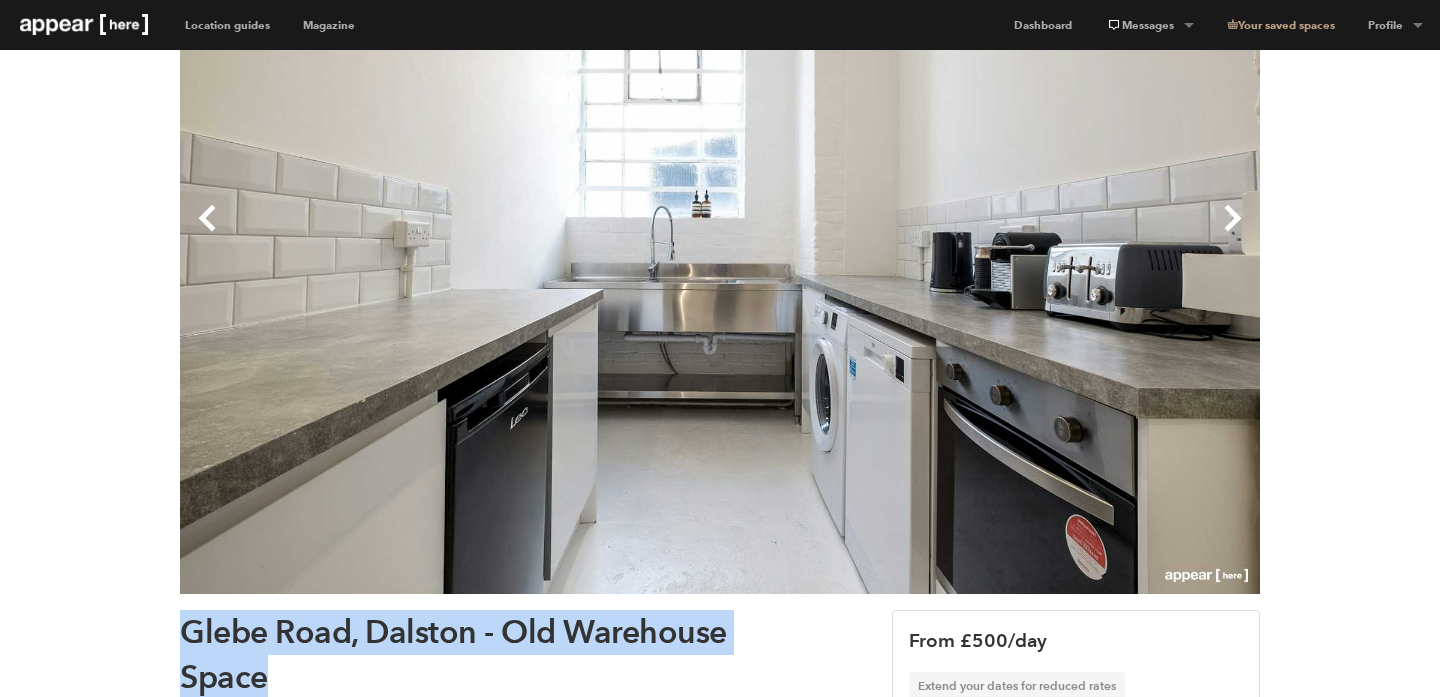 click on "Next" at bounding box center (990, 234) 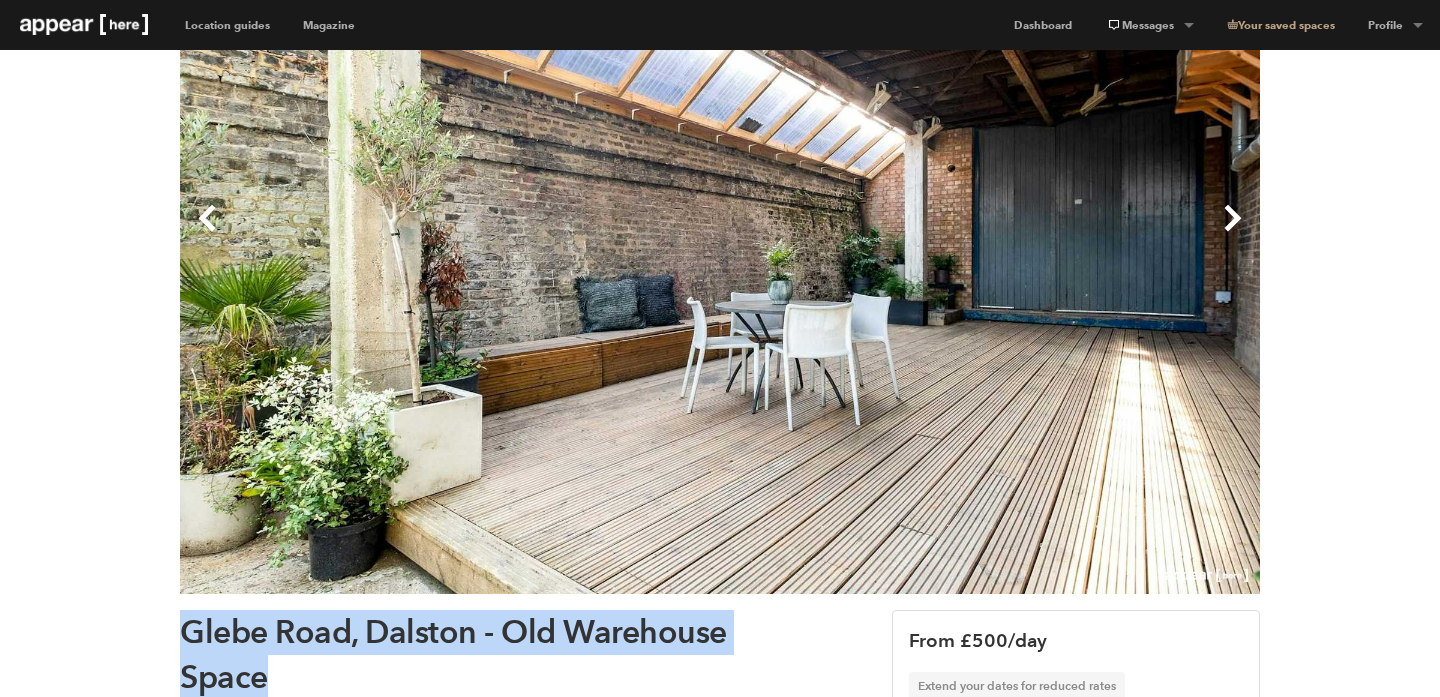 click on "Next" at bounding box center (990, 234) 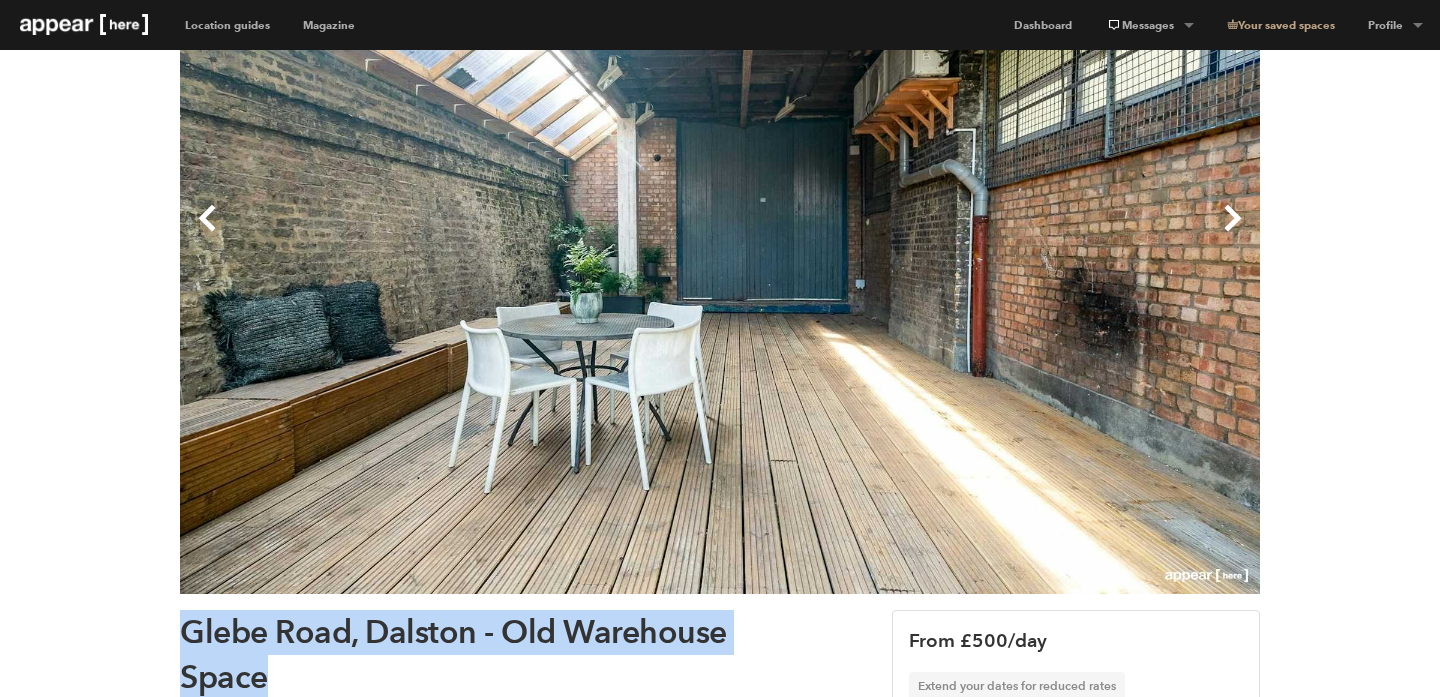 click on "Next" at bounding box center (990, 234) 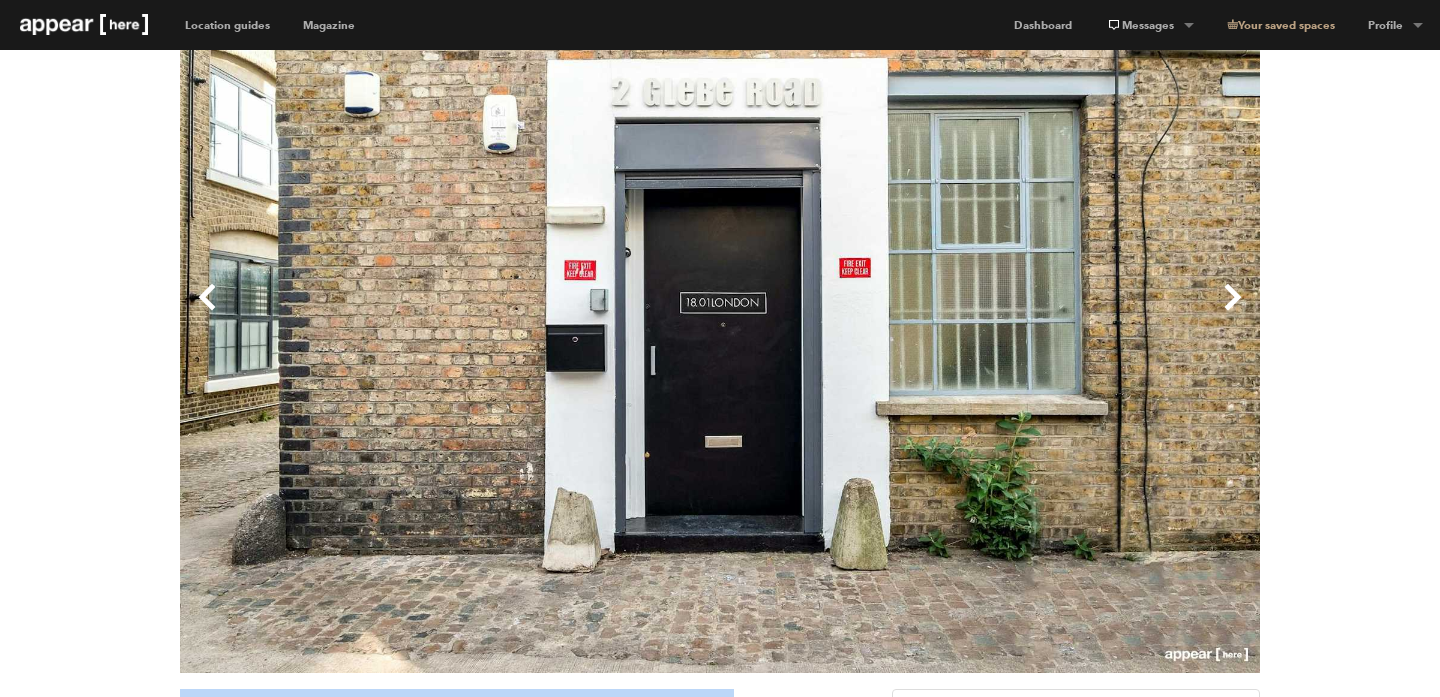 scroll, scrollTop: 90, scrollLeft: 0, axis: vertical 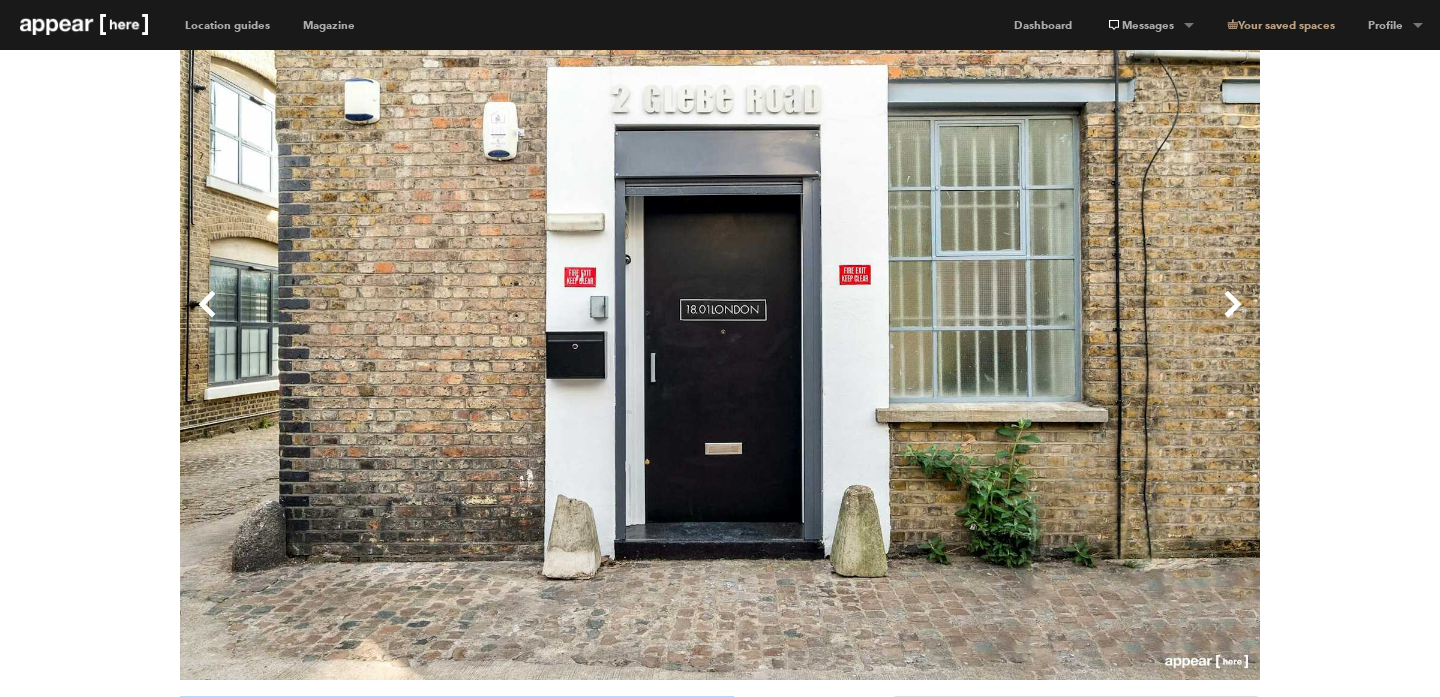 click on "Next" at bounding box center [990, 320] 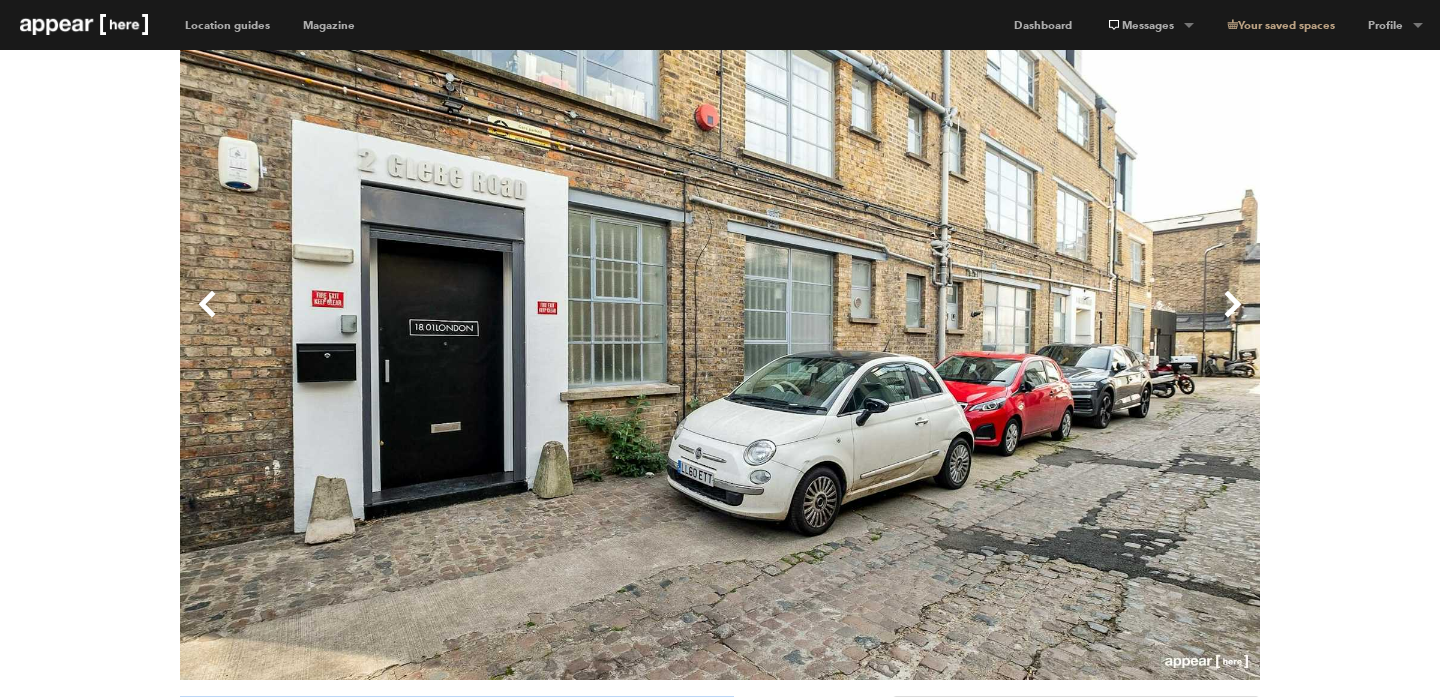 click on "Next" at bounding box center [990, 320] 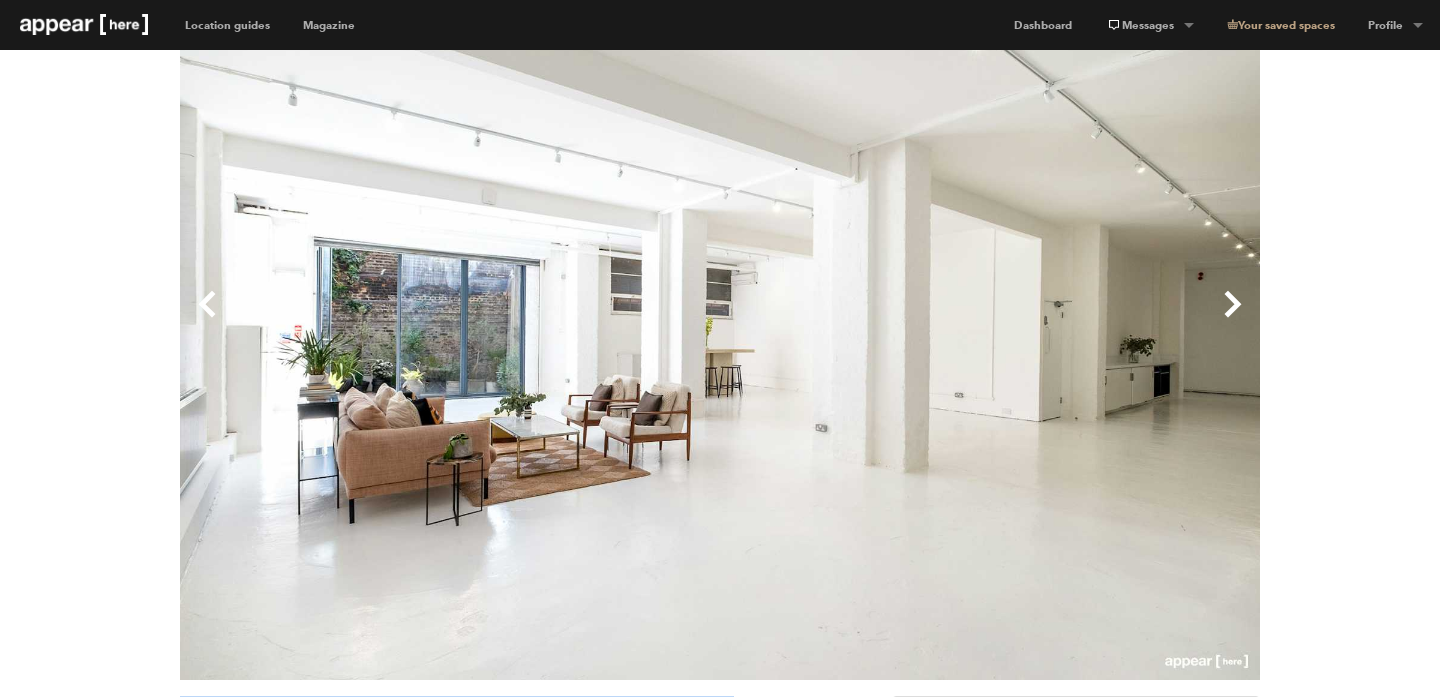 click on "Next" at bounding box center (990, 320) 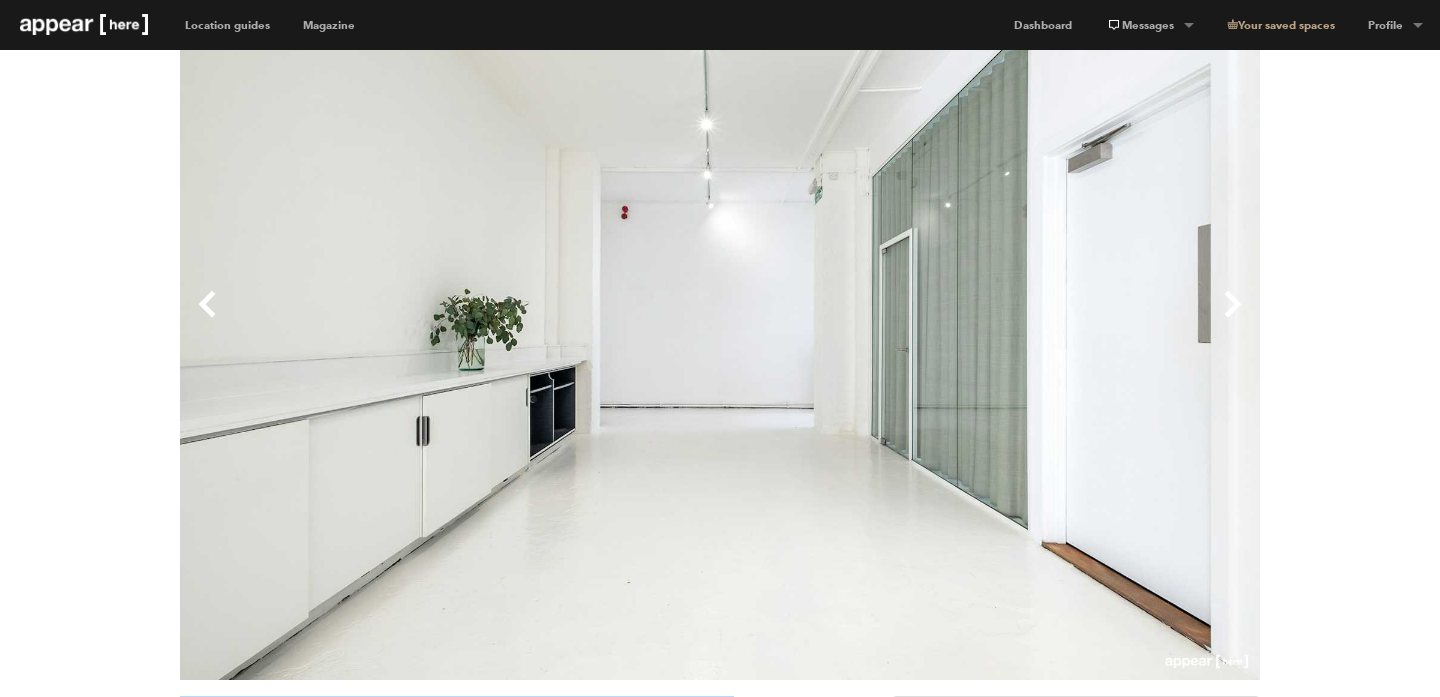 click on "Next" at bounding box center (990, 320) 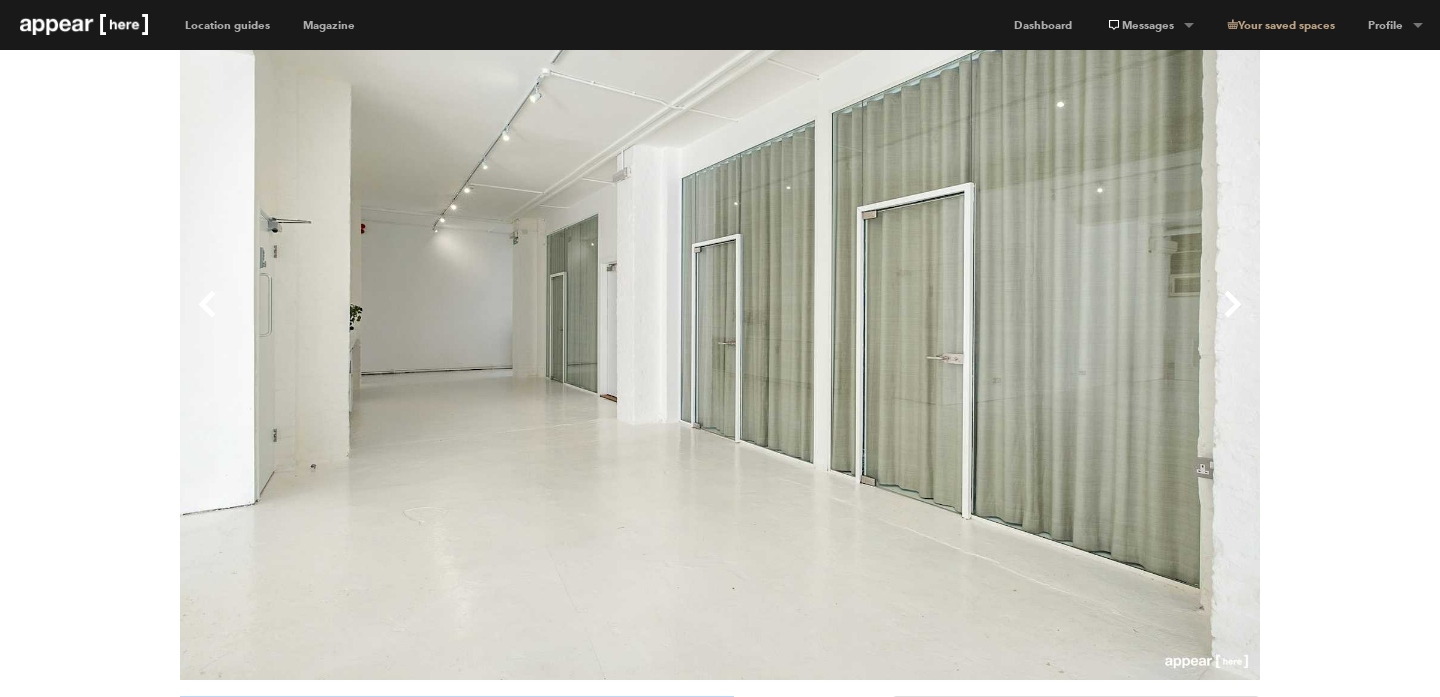 click on "Next" at bounding box center [990, 320] 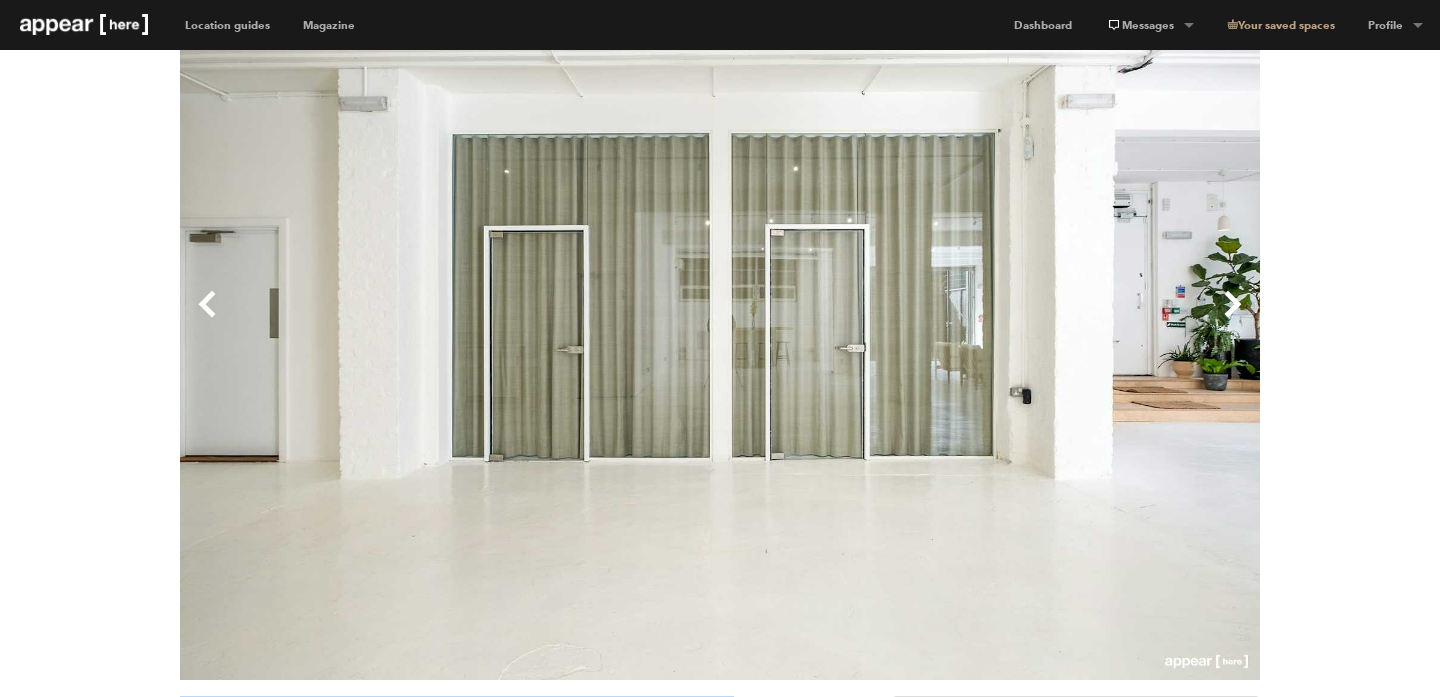 click on "Next" at bounding box center [990, 320] 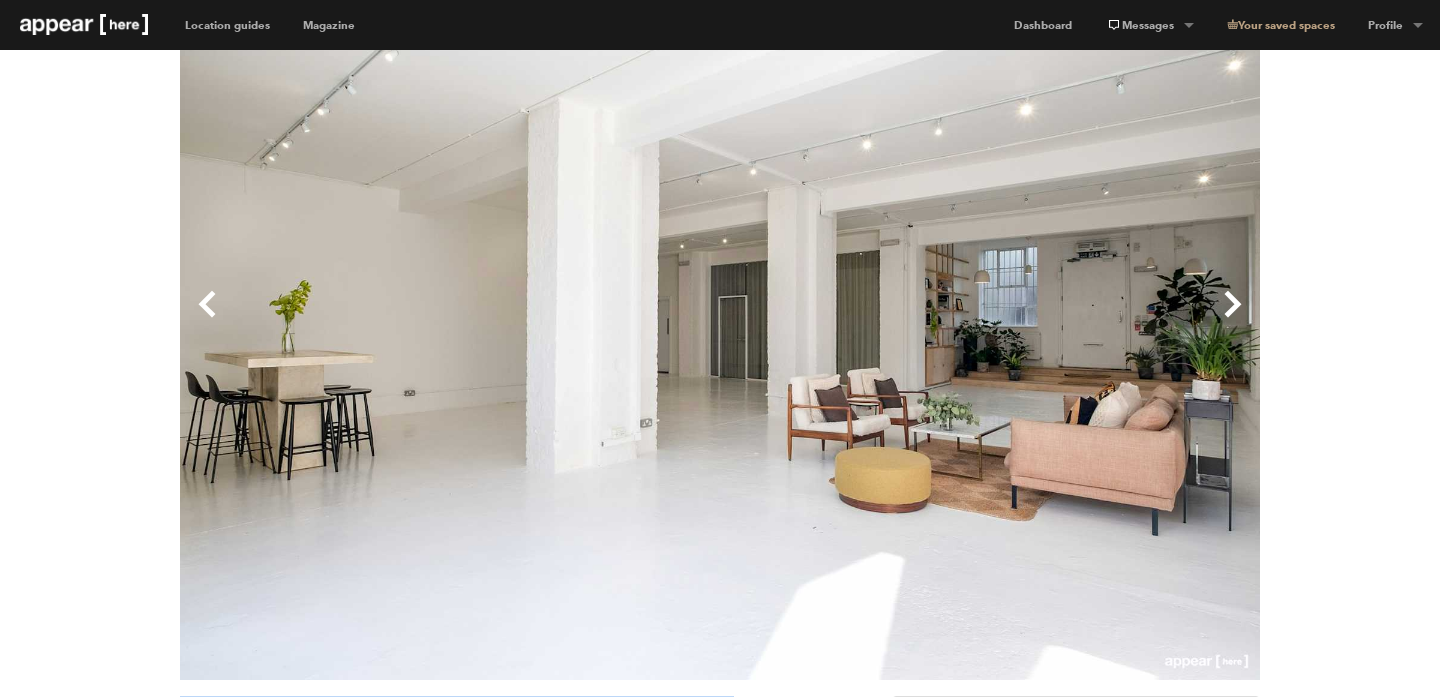 click on "Next" at bounding box center (990, 320) 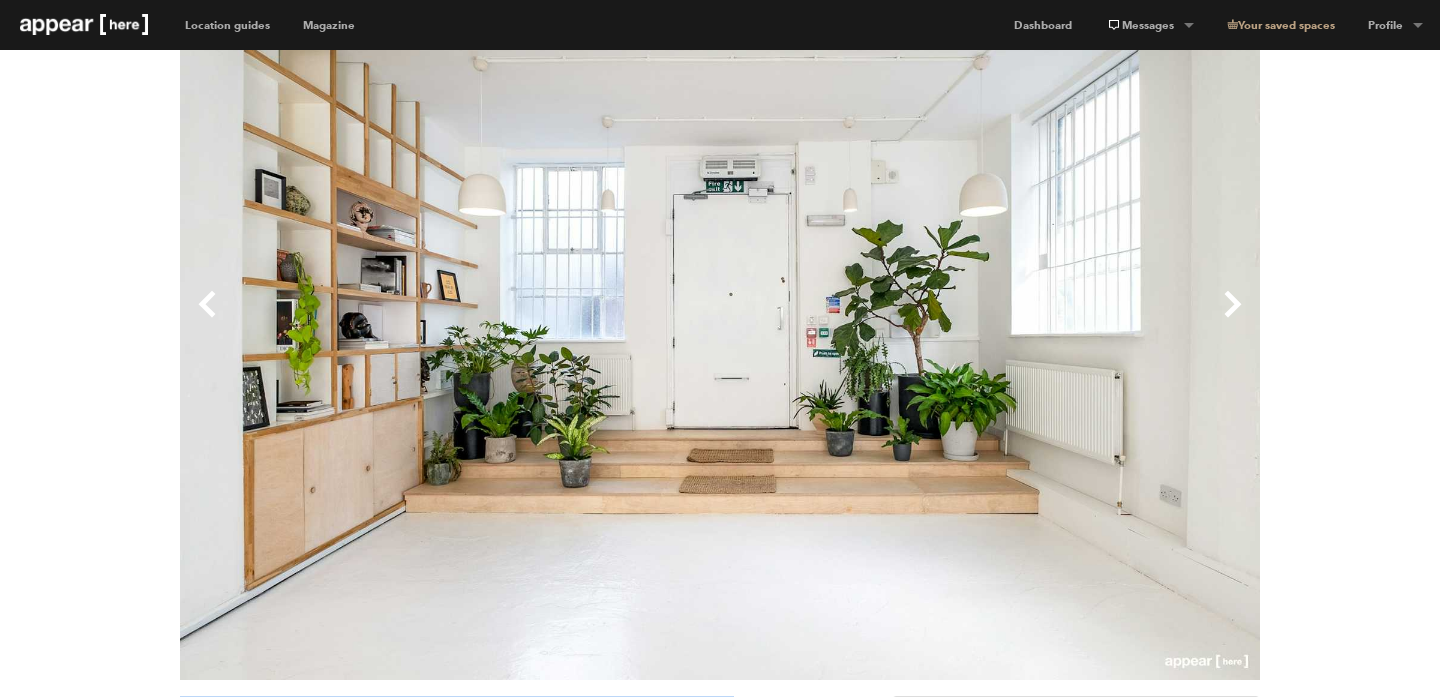 click on "Next" at bounding box center (990, 320) 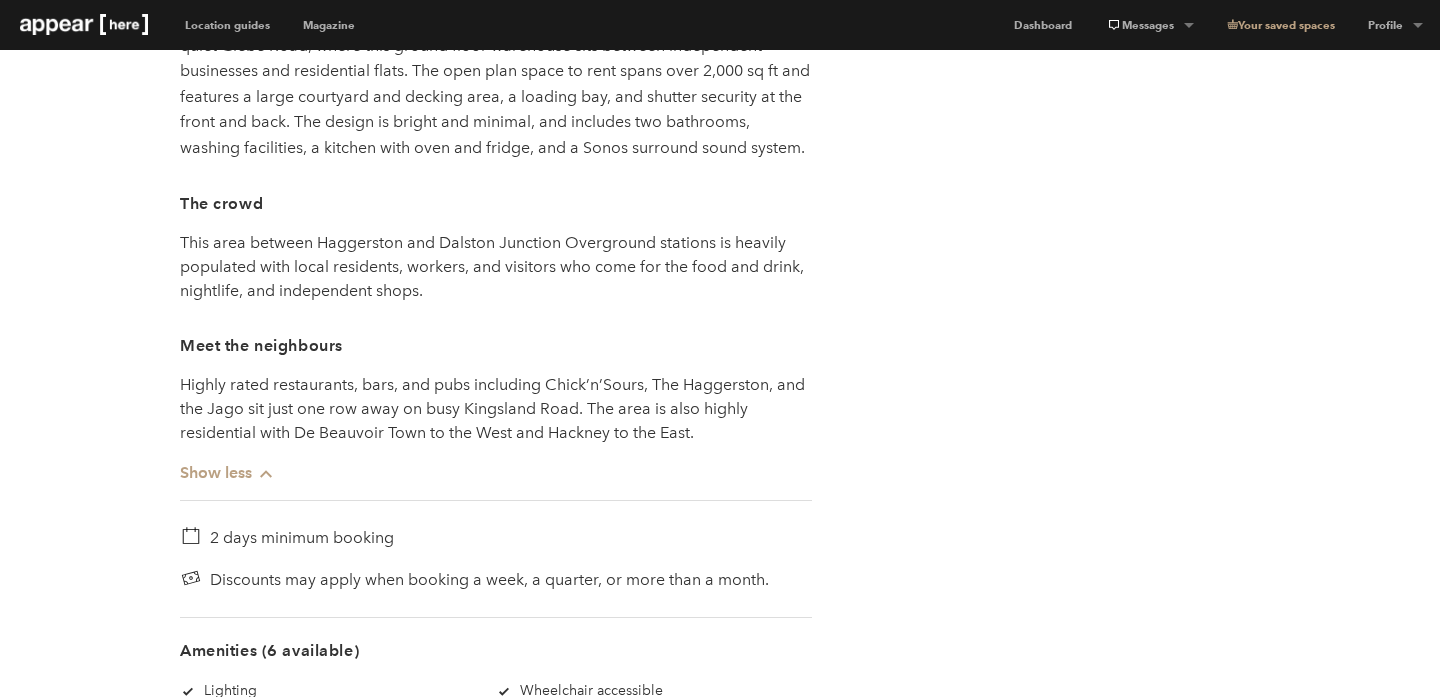 scroll, scrollTop: 1231, scrollLeft: 0, axis: vertical 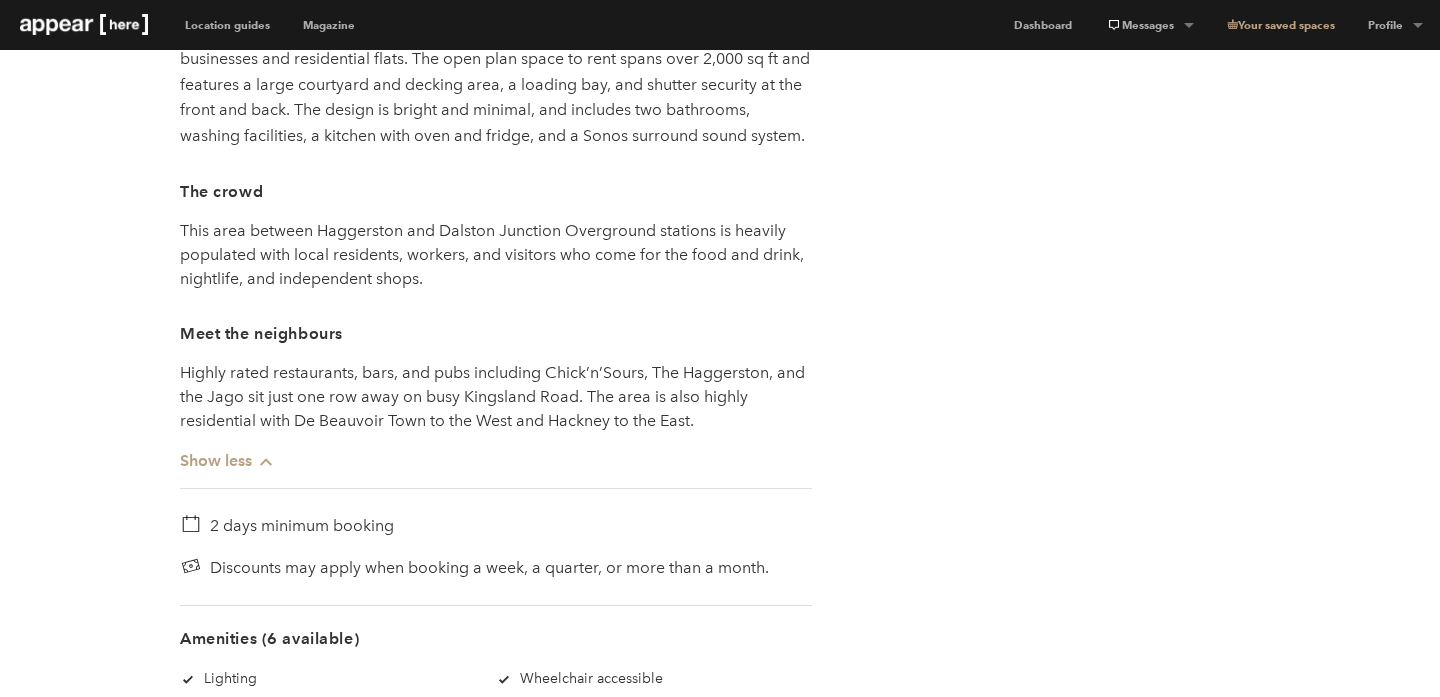 click on "Show less Chevron-up" at bounding box center [227, 452] 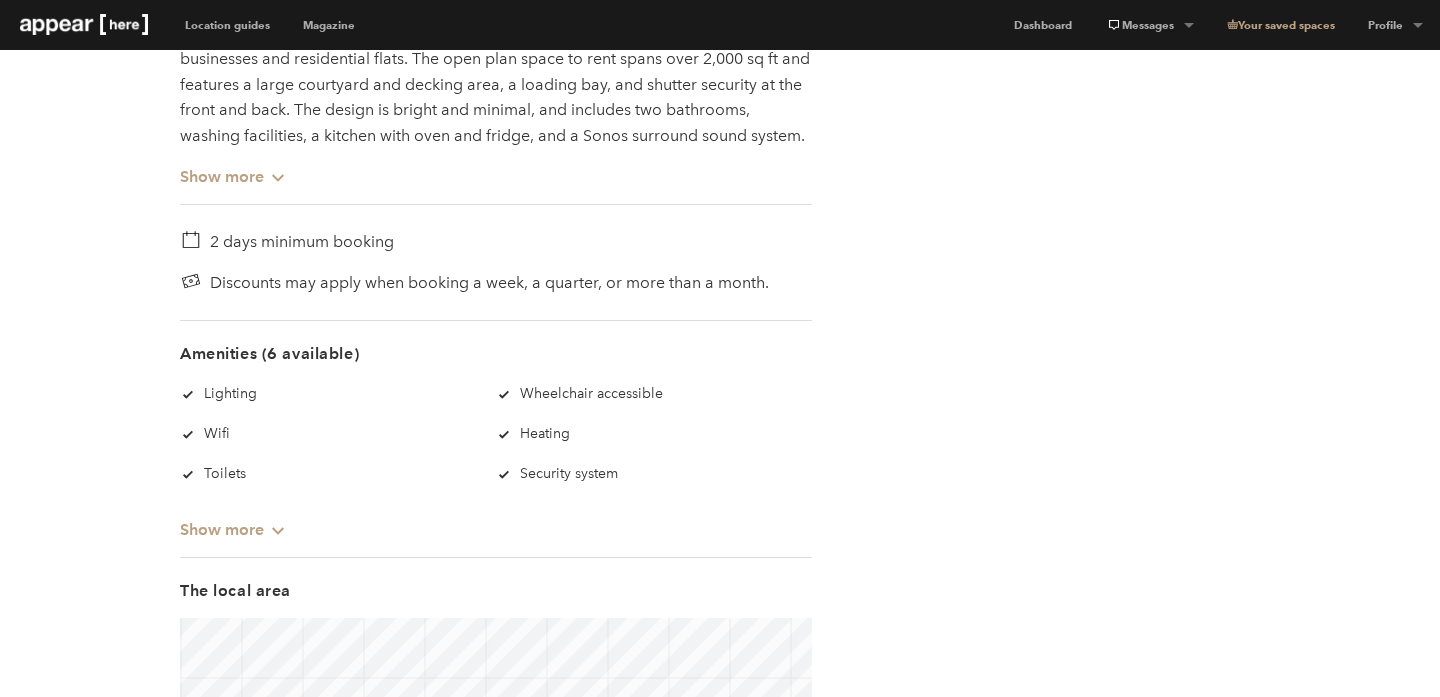 click on "Show more Chevron-up" at bounding box center (233, 168) 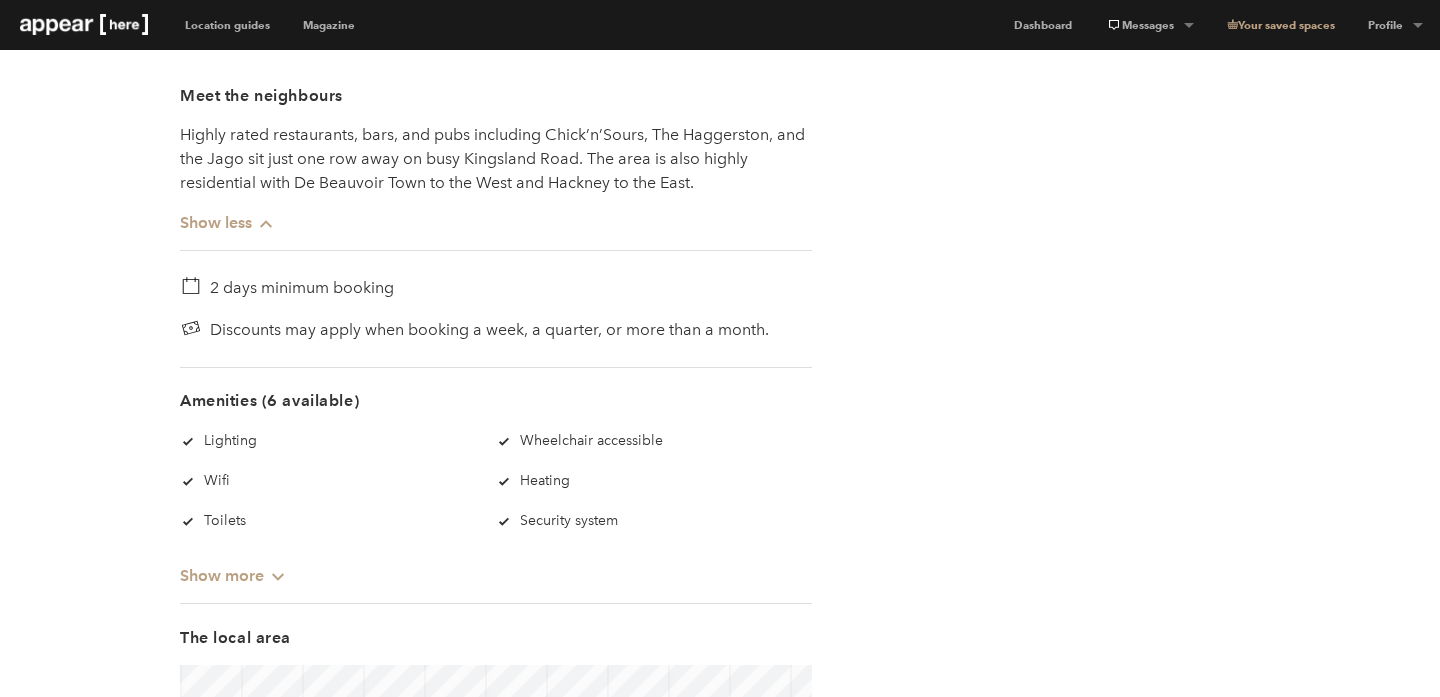 scroll, scrollTop: 1455, scrollLeft: 0, axis: vertical 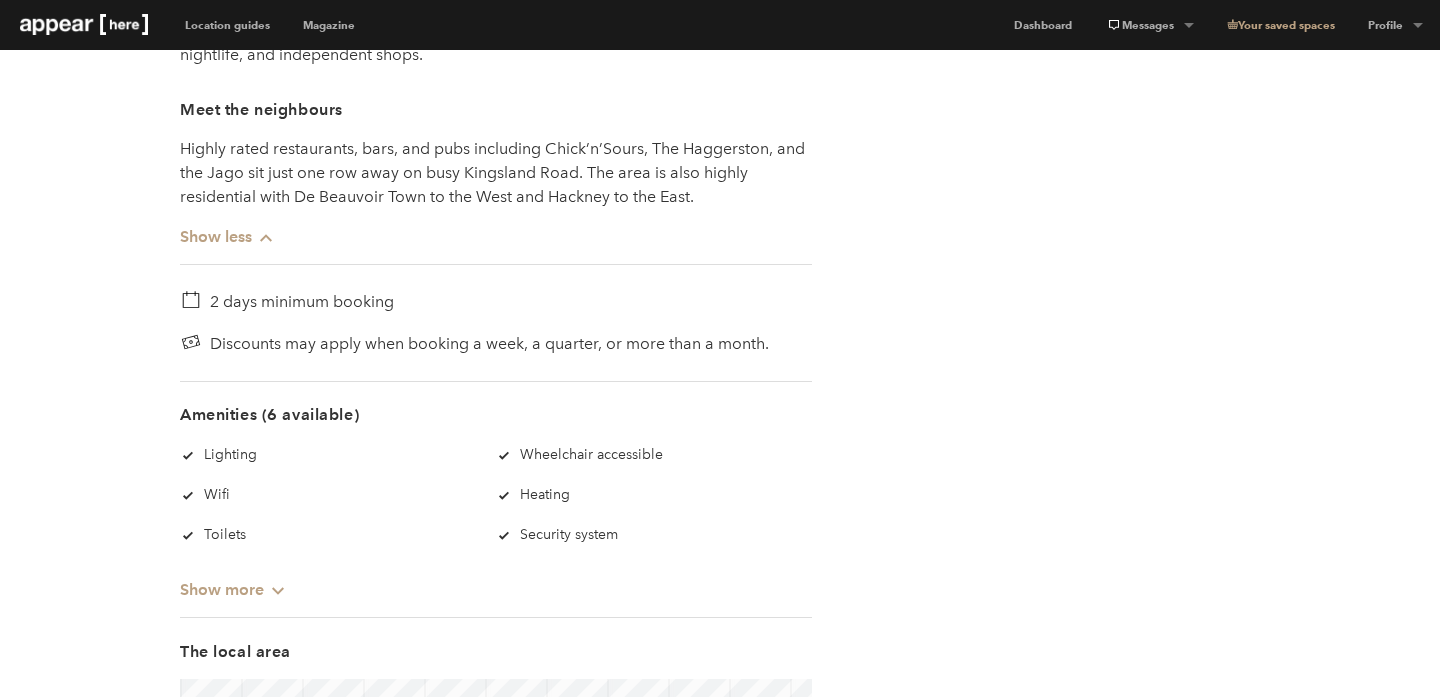 click on "Show more Chevron-up" at bounding box center [233, 581] 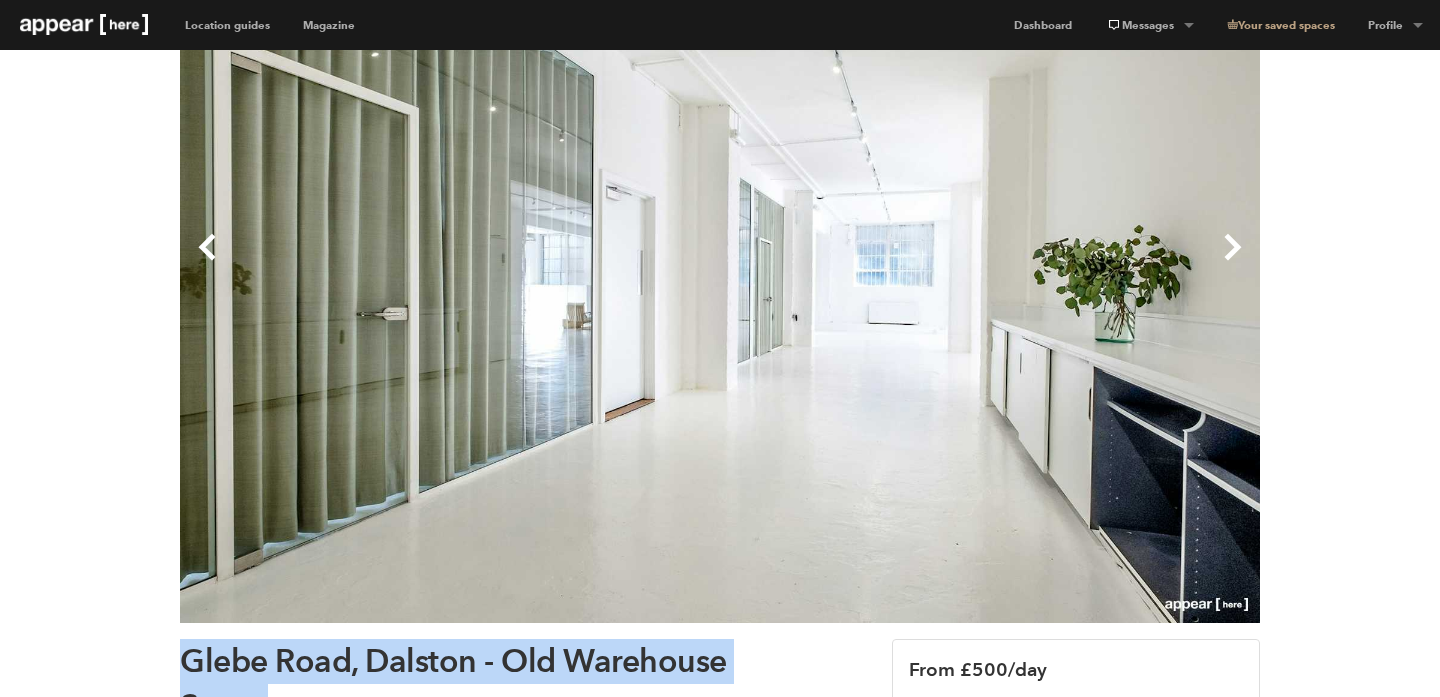 scroll, scrollTop: 46, scrollLeft: 0, axis: vertical 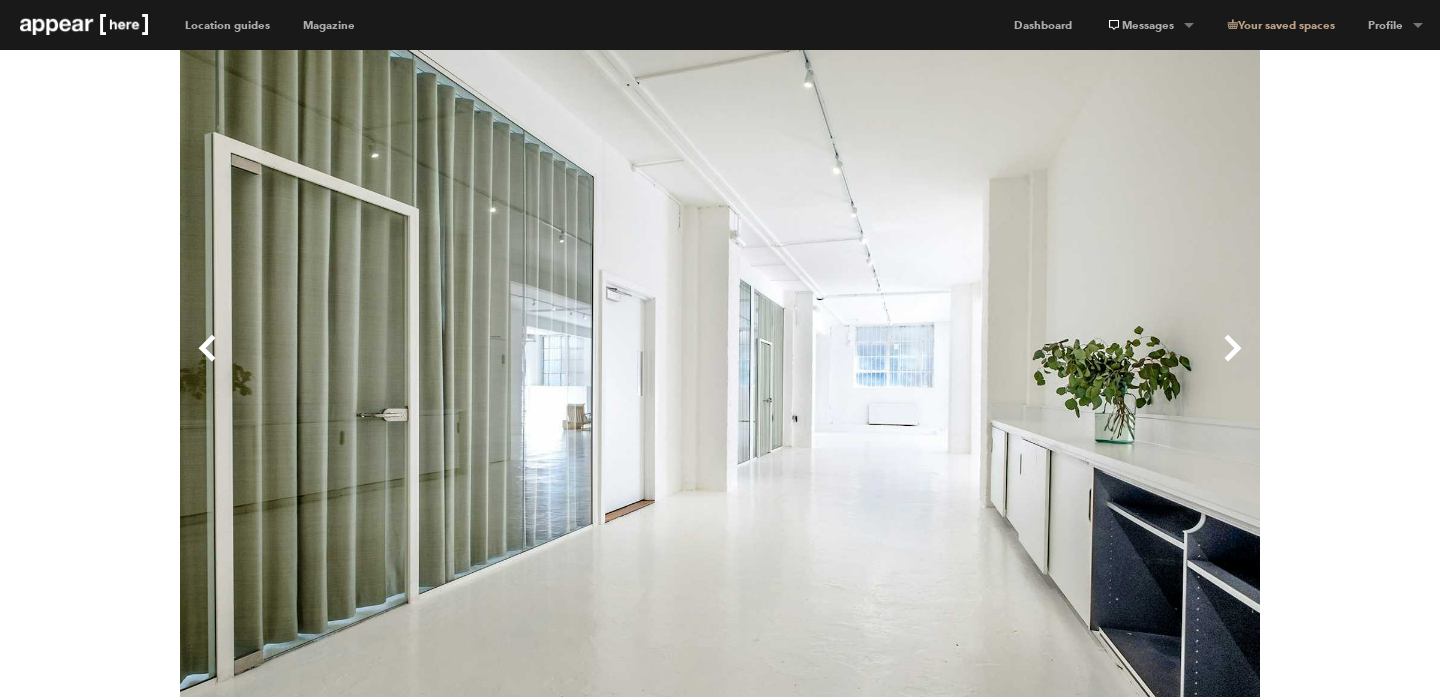 click on "Previous" at bounding box center (450, 364) 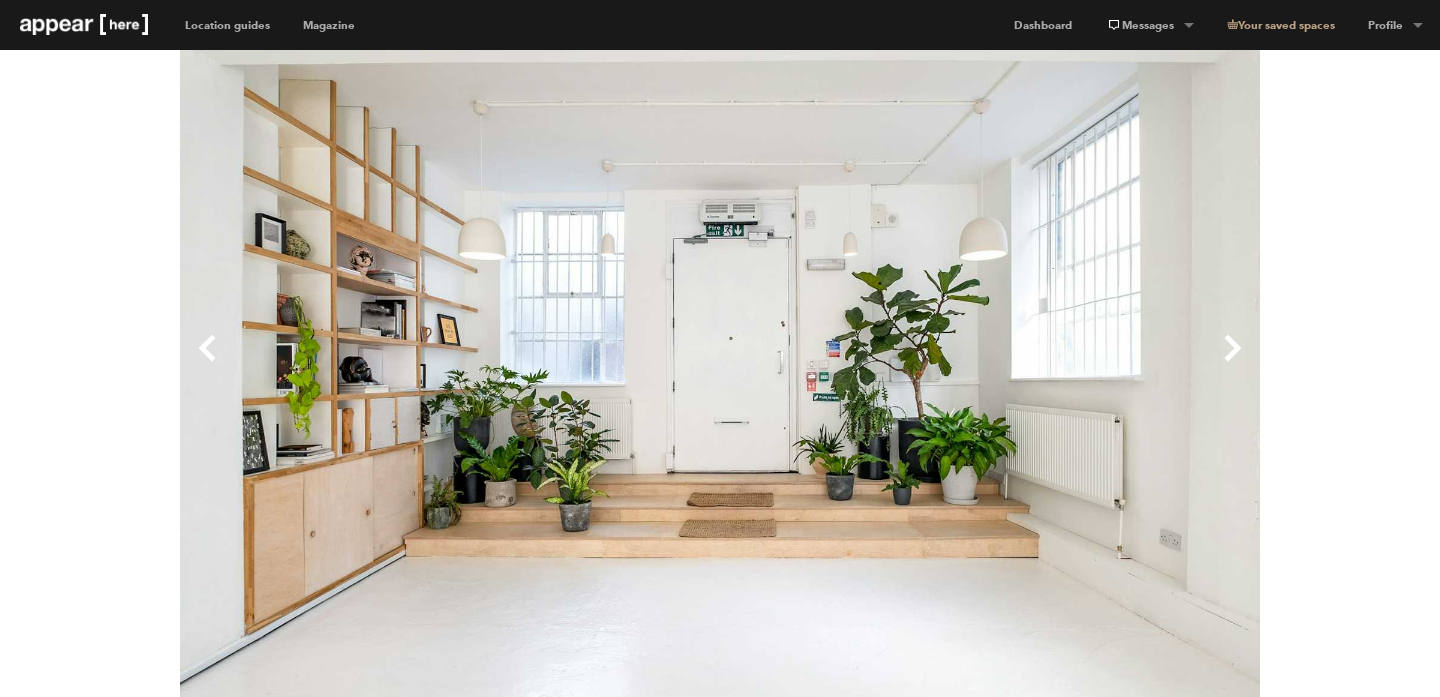 click on "Previous" at bounding box center (450, 364) 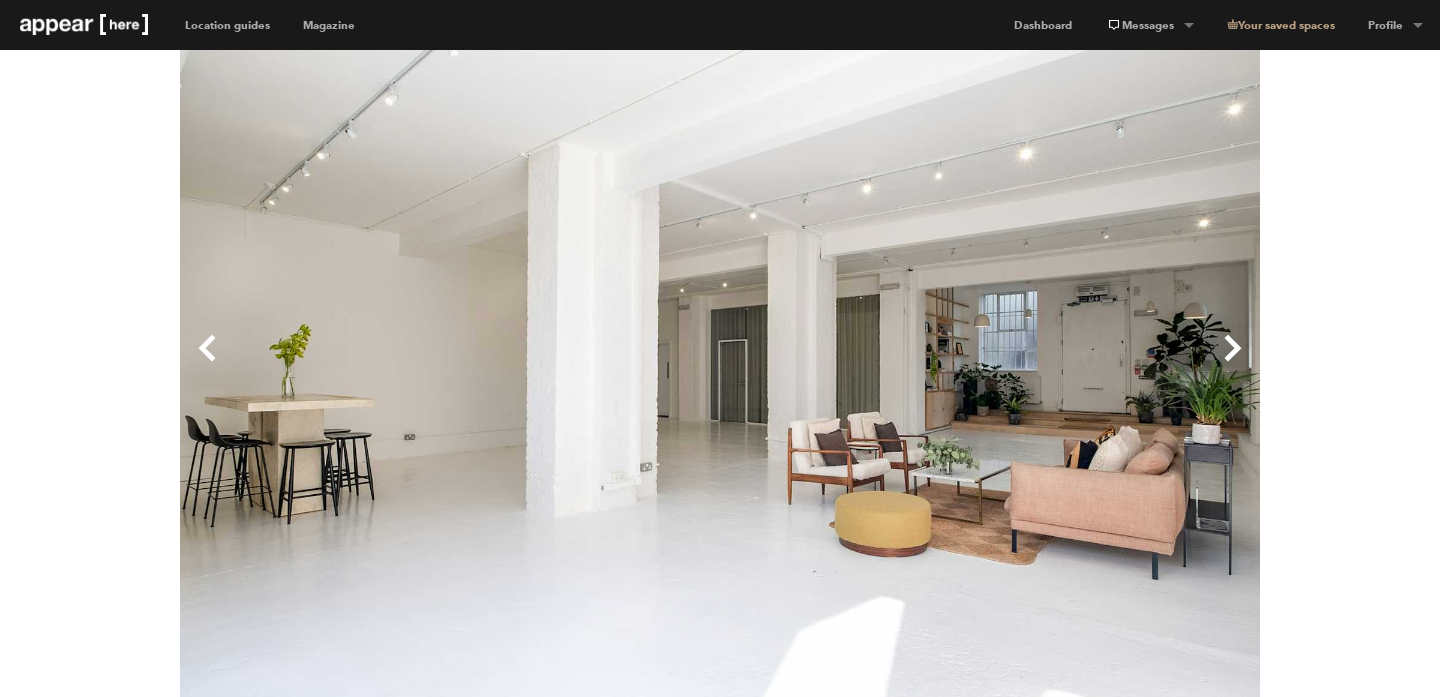 click on "Previous" at bounding box center [450, 364] 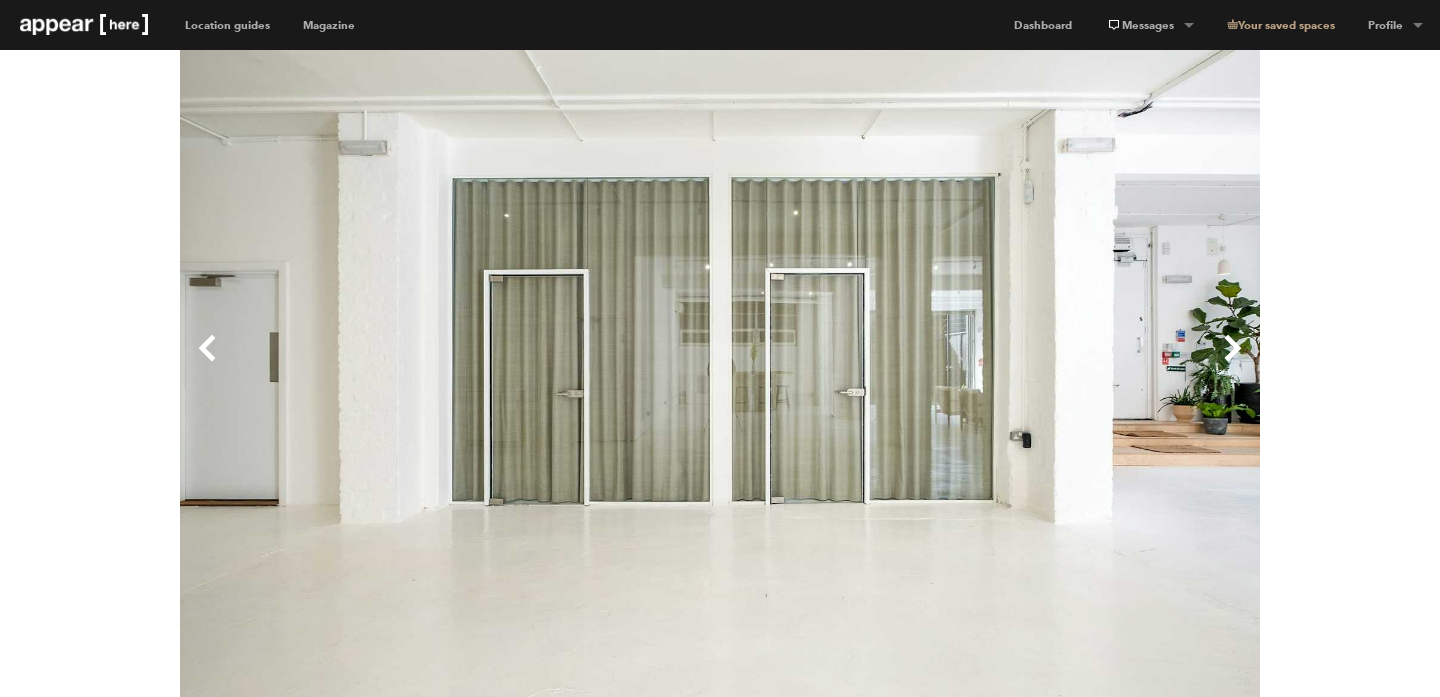 click on "Previous" at bounding box center (450, 364) 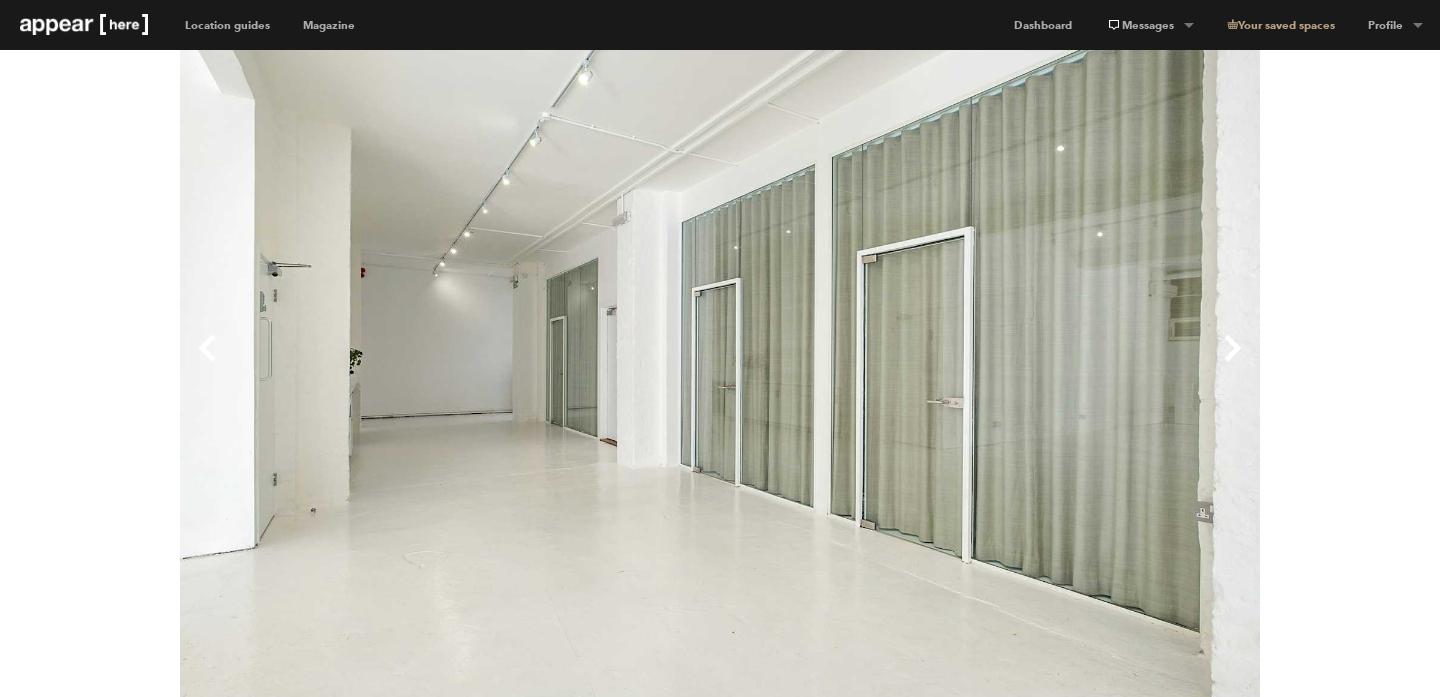 click on "Previous" at bounding box center (450, 364) 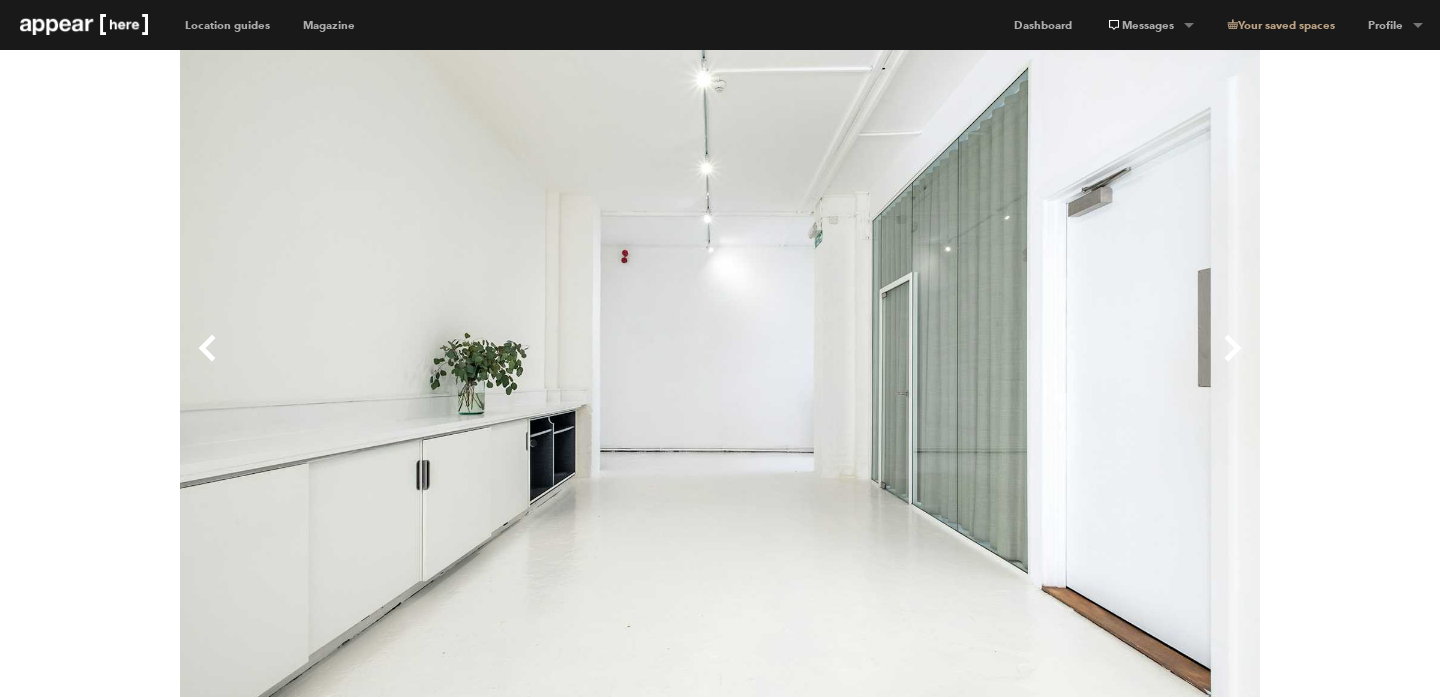 click on "Previous" at bounding box center (450, 364) 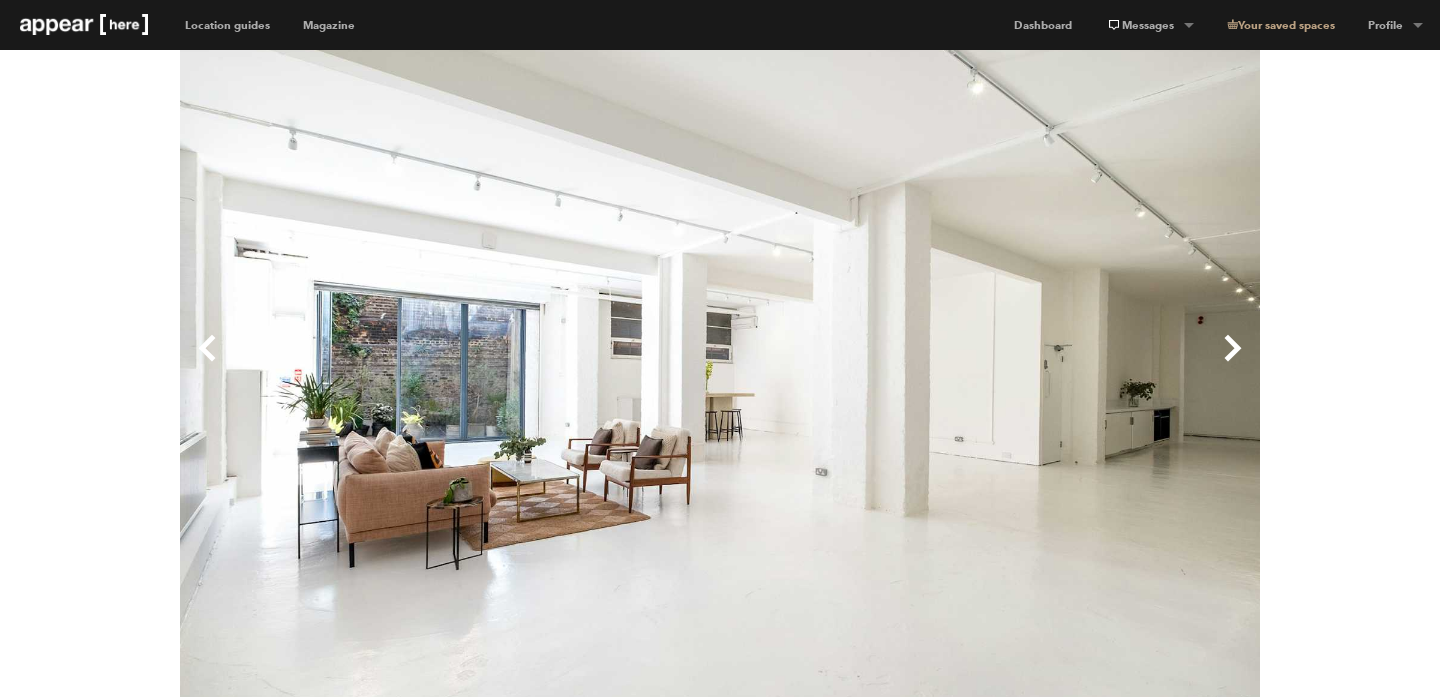 click on "Previous" at bounding box center [450, 364] 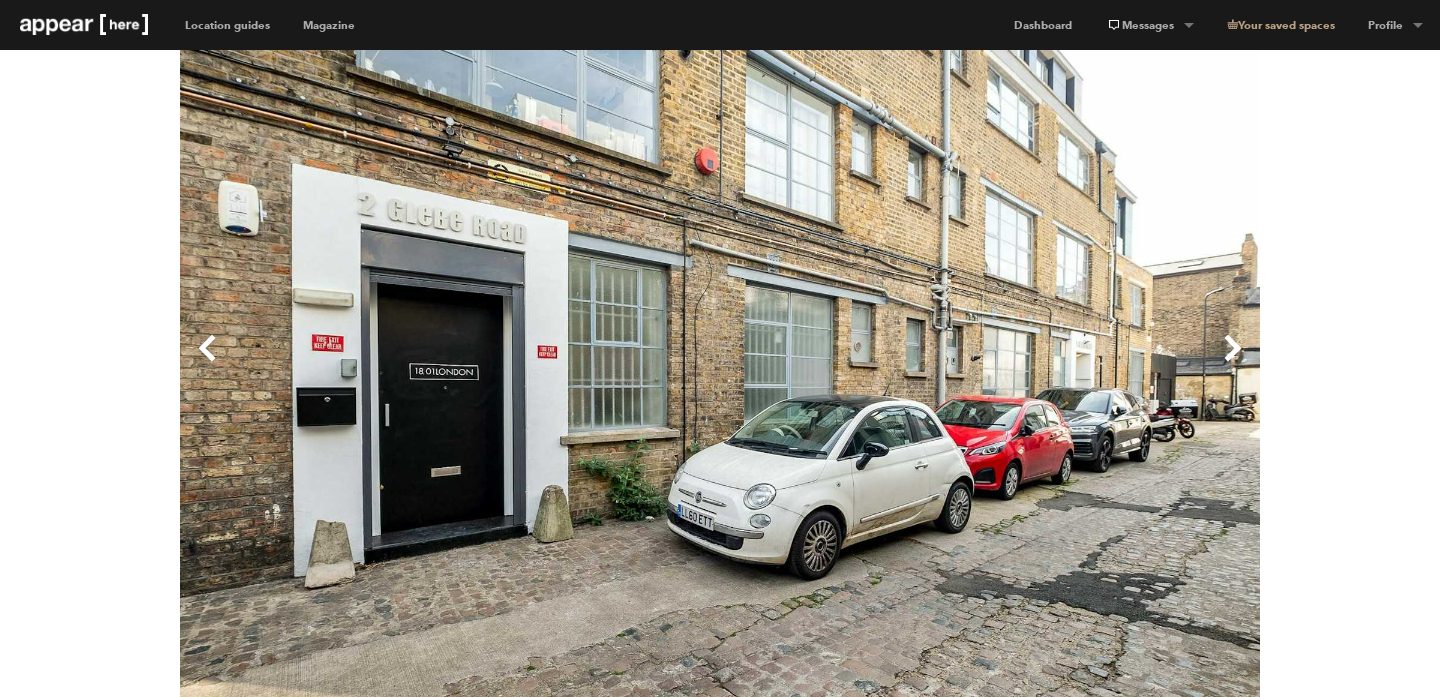 click on "Previous" at bounding box center (450, 364) 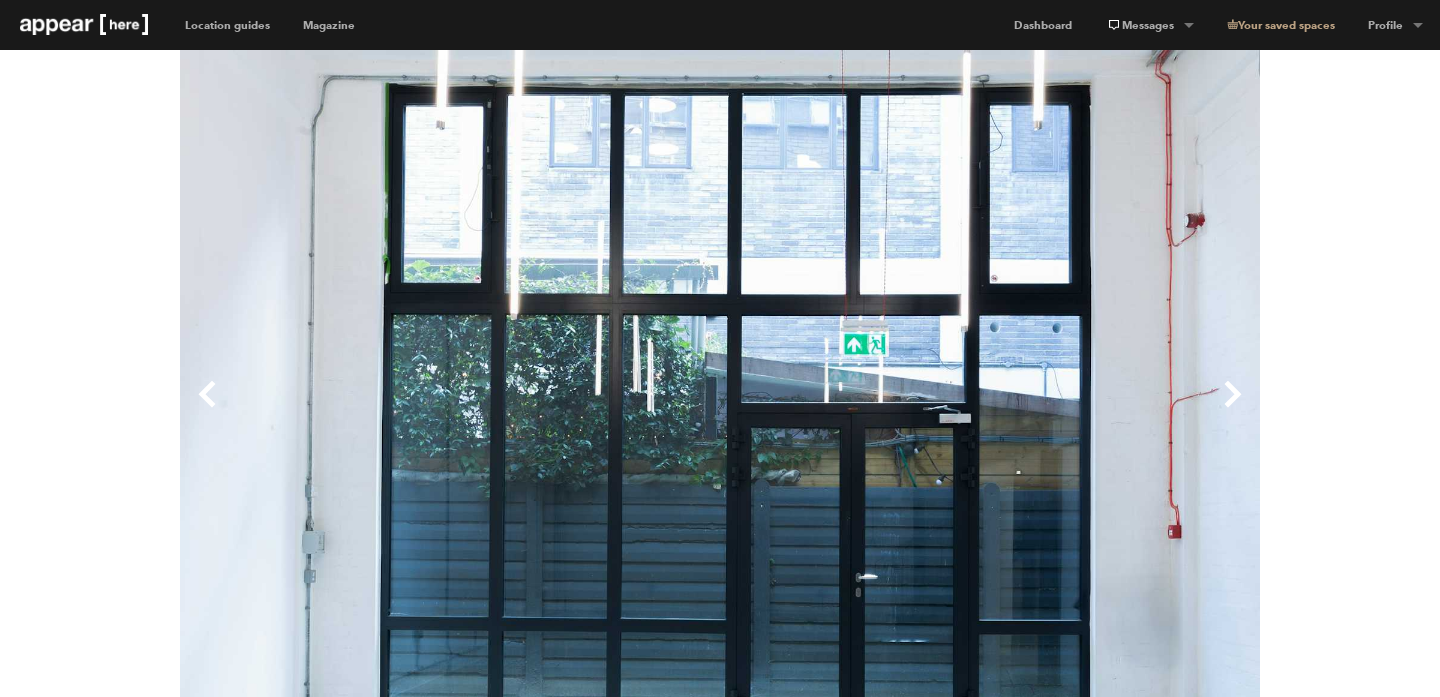 scroll, scrollTop: 445, scrollLeft: 0, axis: vertical 